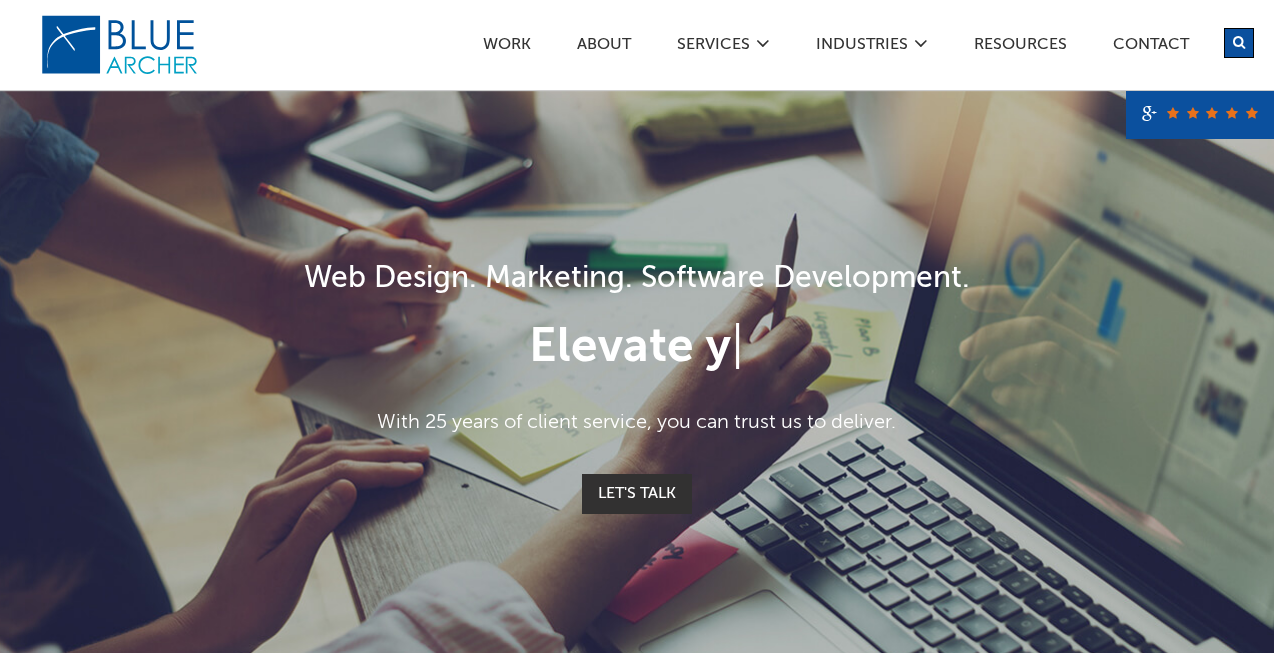 scroll, scrollTop: 0, scrollLeft: 0, axis: both 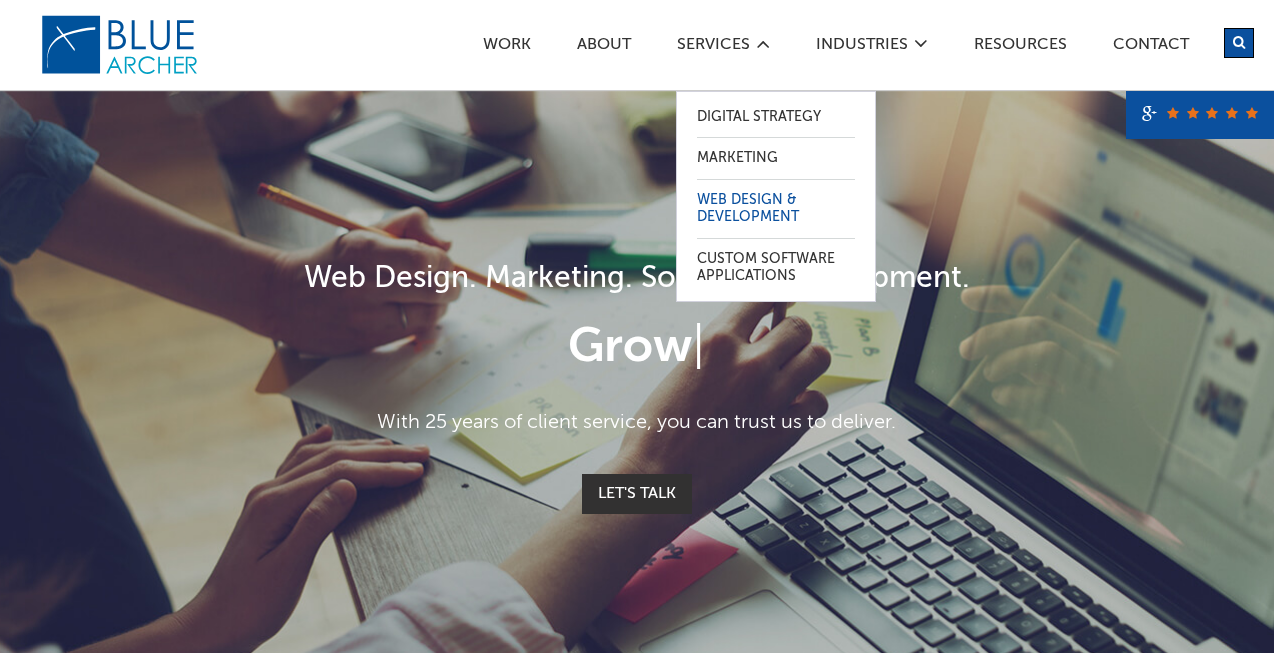 click on "Web Design & Development" at bounding box center (776, 209) 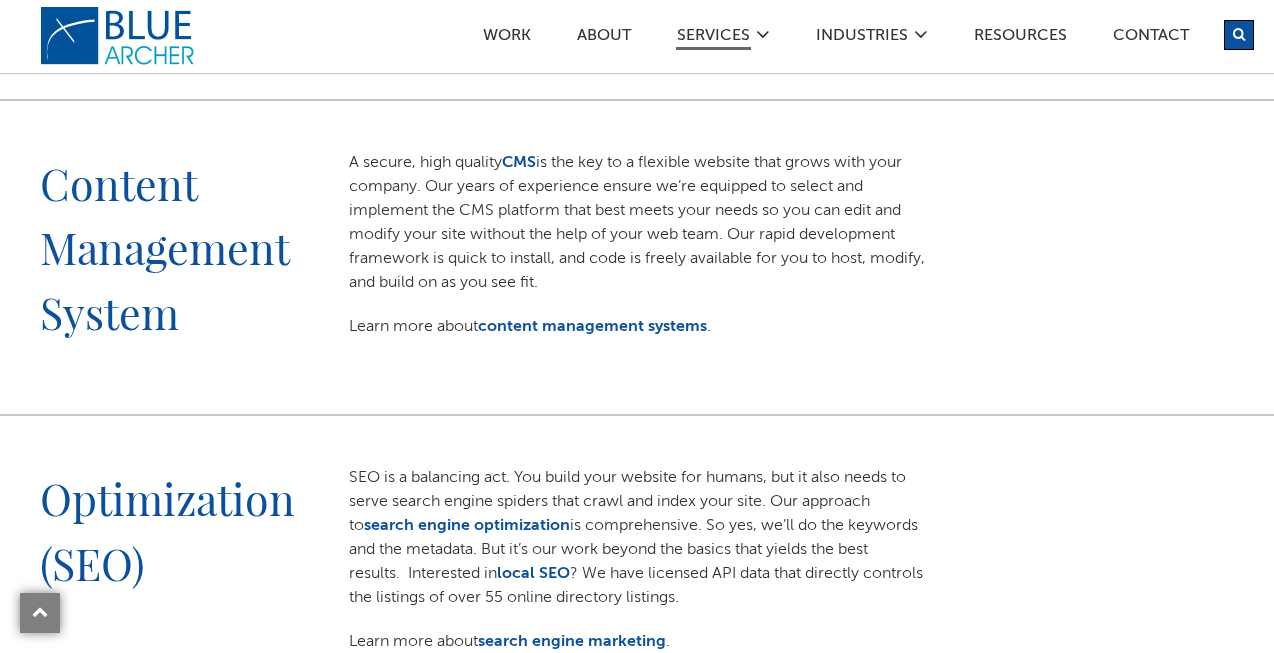 scroll, scrollTop: 1438, scrollLeft: 0, axis: vertical 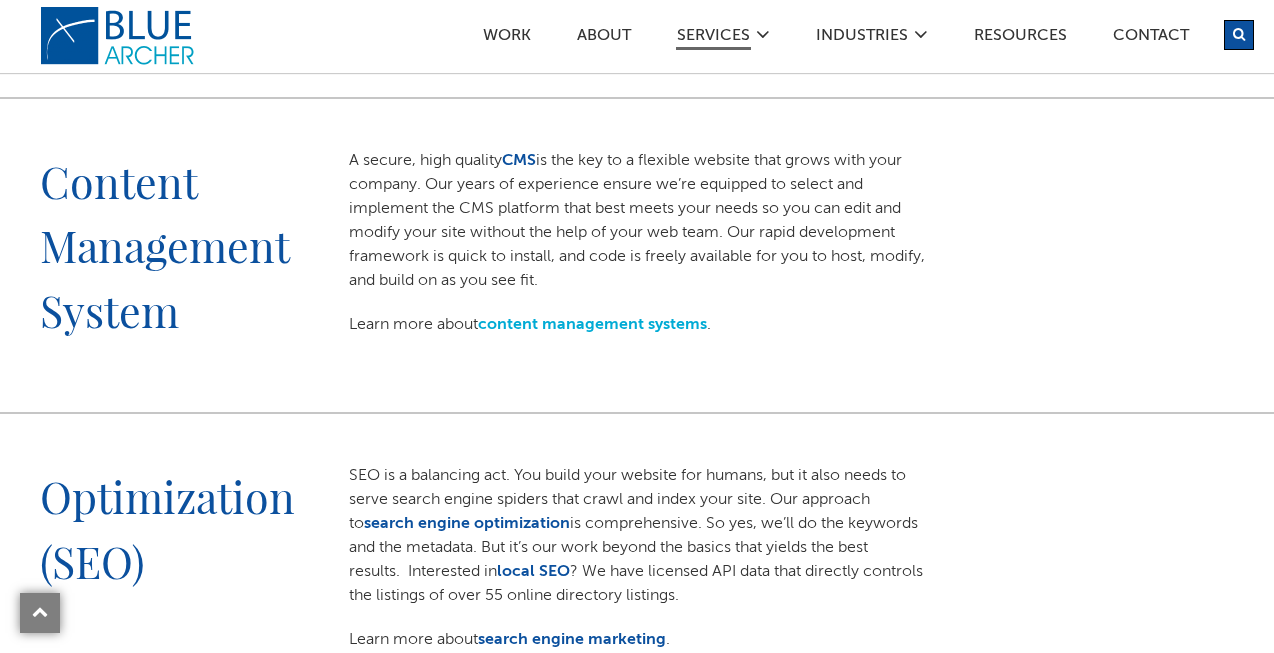 click on "content management systems" at bounding box center [592, 325] 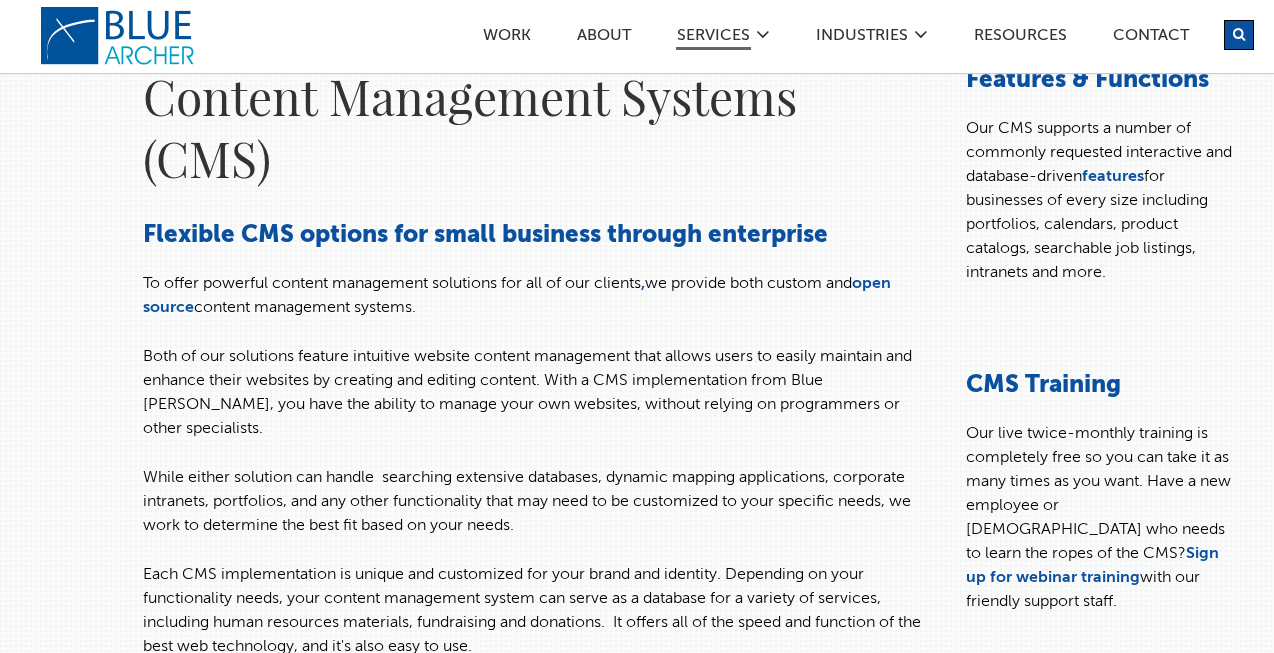 scroll, scrollTop: 0, scrollLeft: 0, axis: both 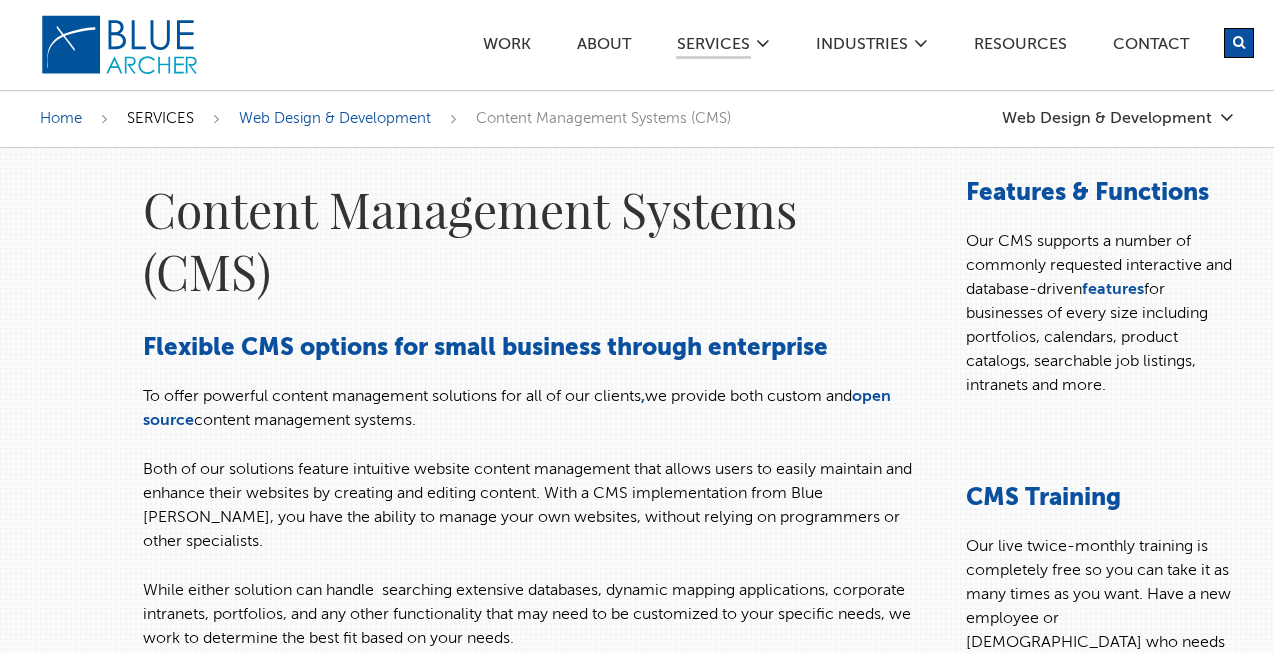 click on "SERVICES" at bounding box center (160, 118) 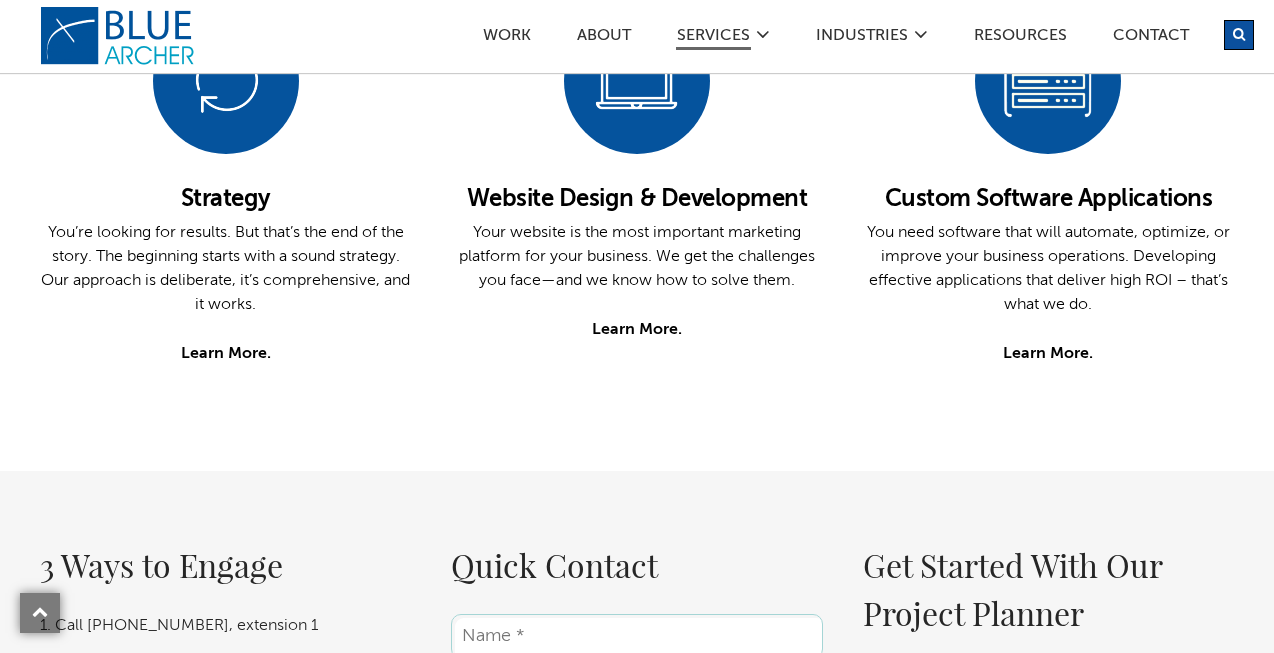scroll, scrollTop: 687, scrollLeft: 0, axis: vertical 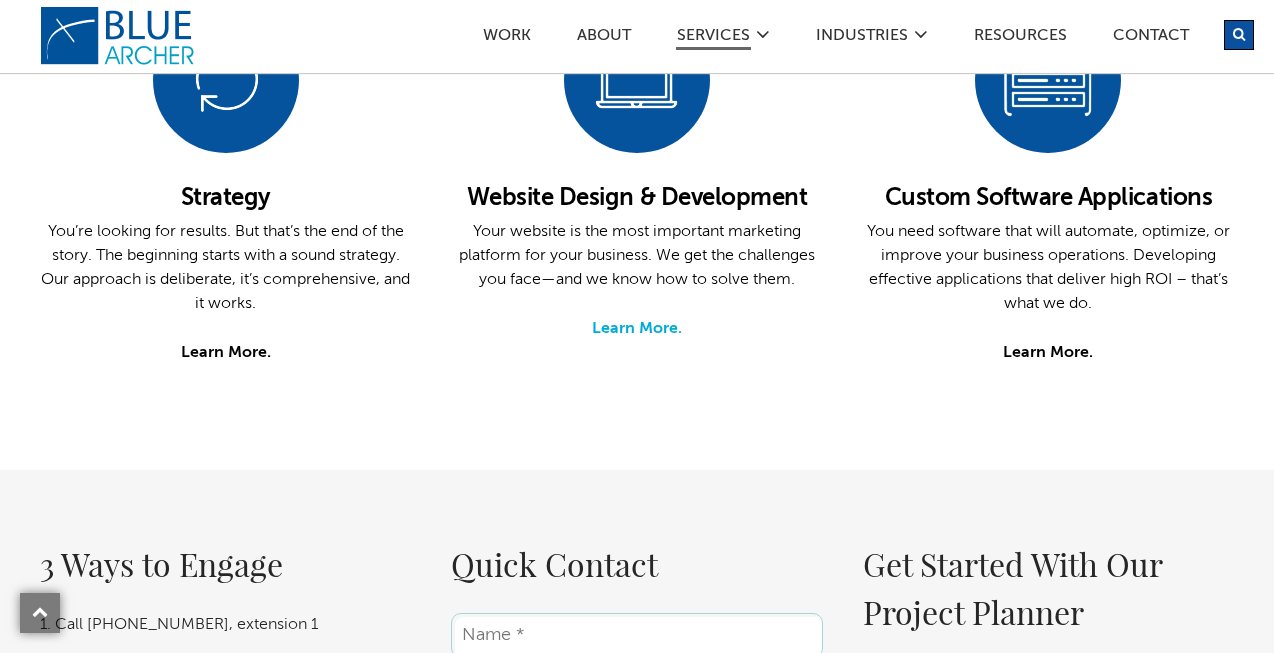 click on "Learn More." at bounding box center (637, 329) 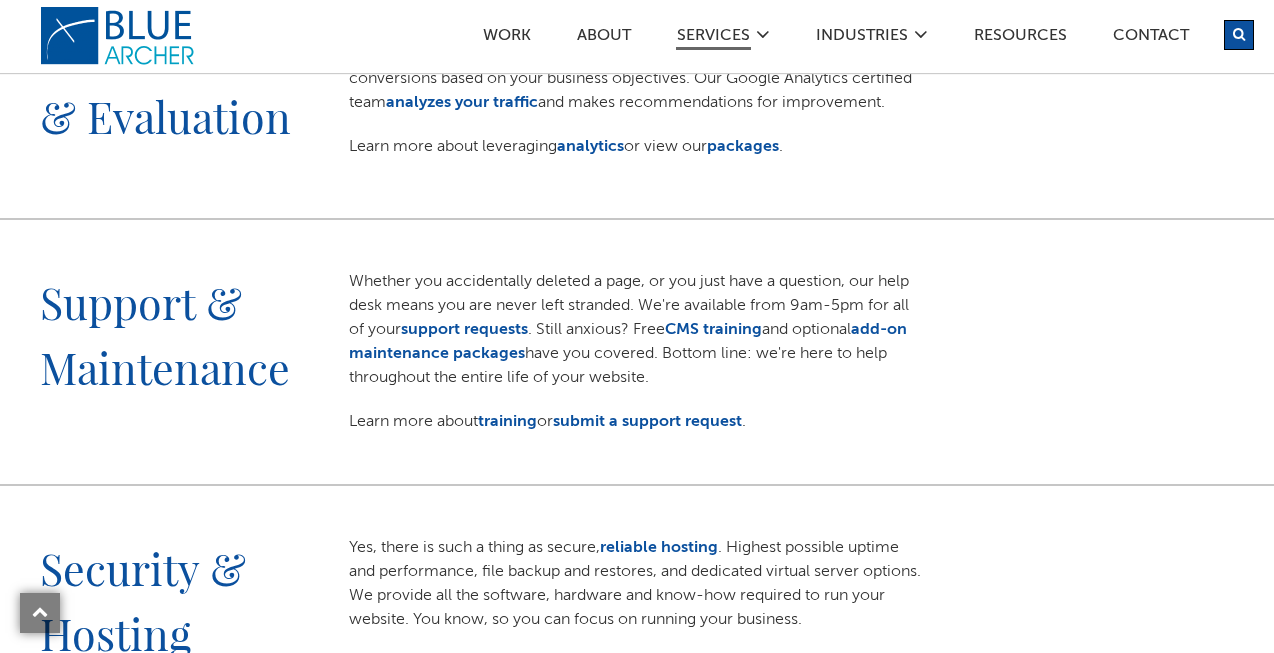 scroll, scrollTop: 2171, scrollLeft: 0, axis: vertical 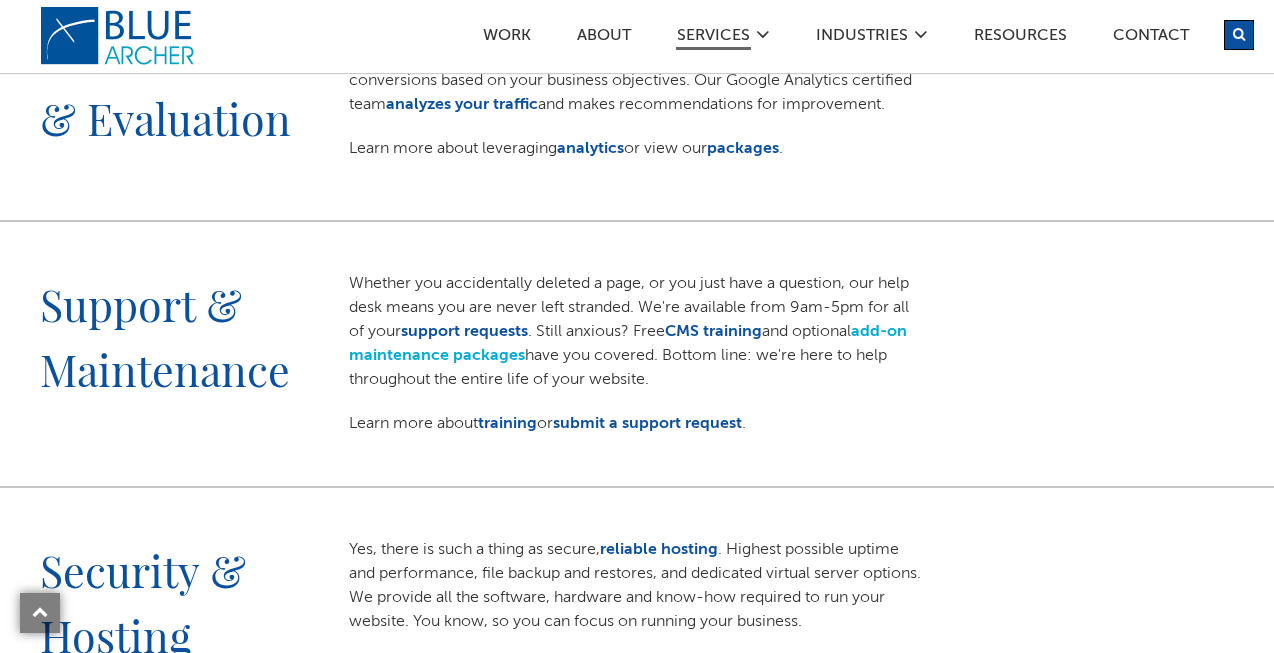 click on "add-on maintenance packages" at bounding box center (628, 344) 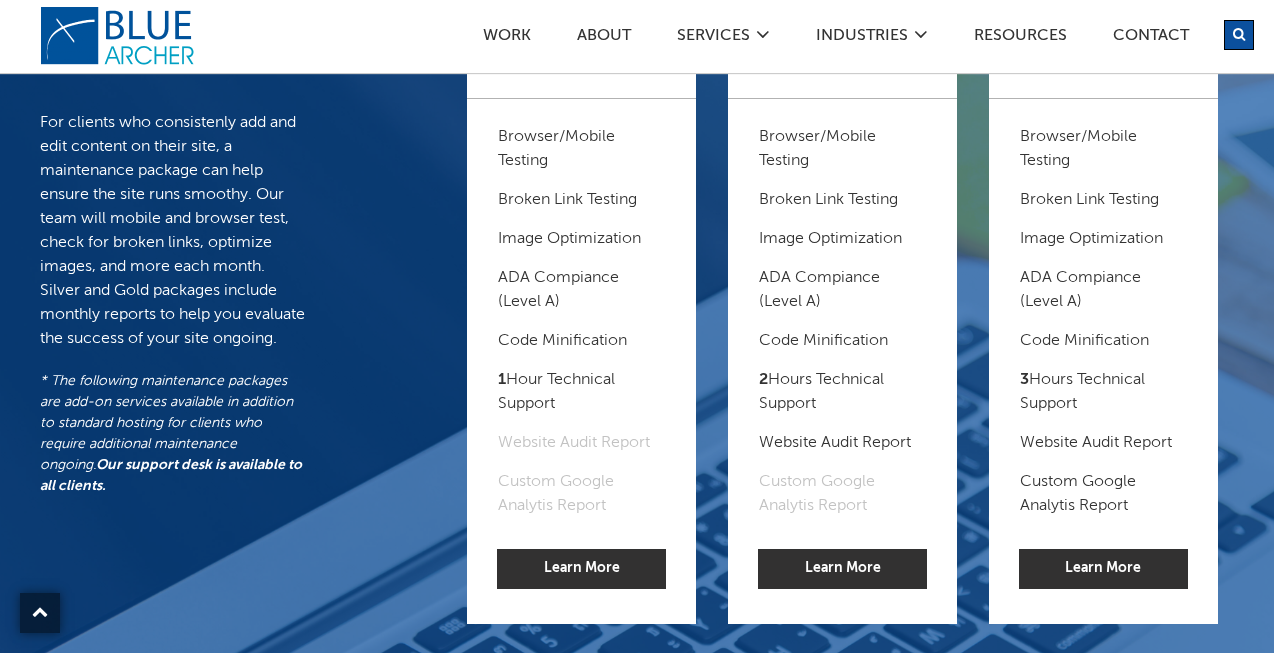 scroll, scrollTop: 0, scrollLeft: 0, axis: both 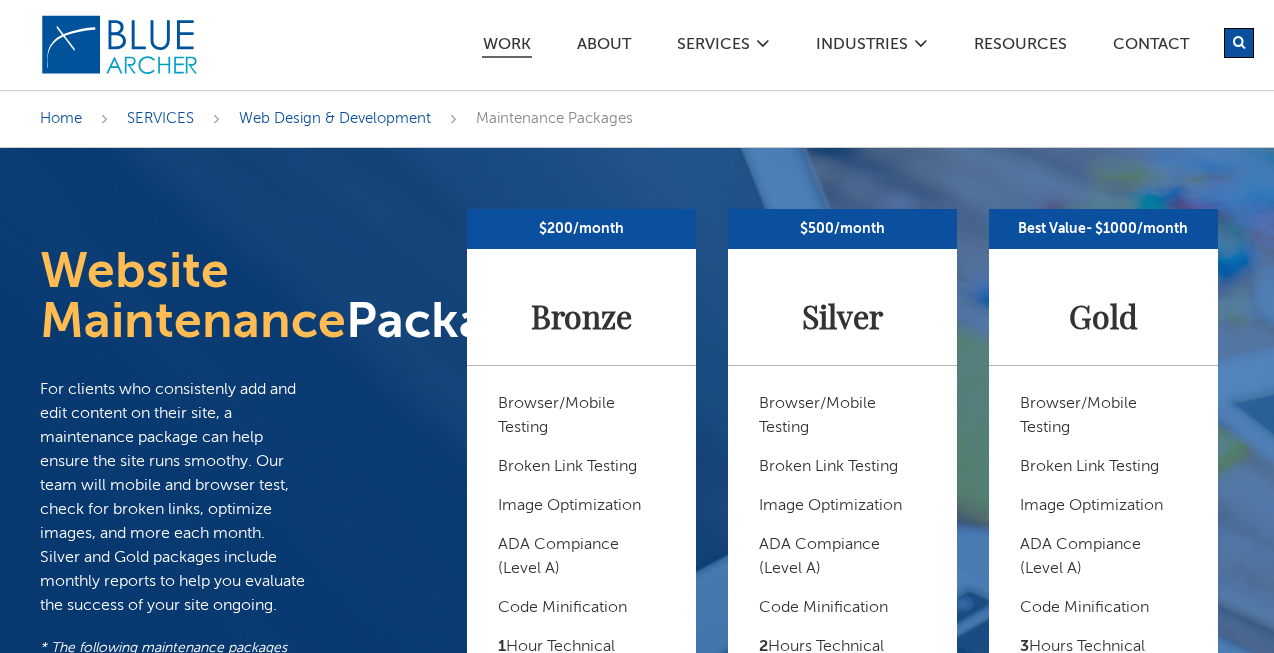 click on "Work" at bounding box center (507, 47) 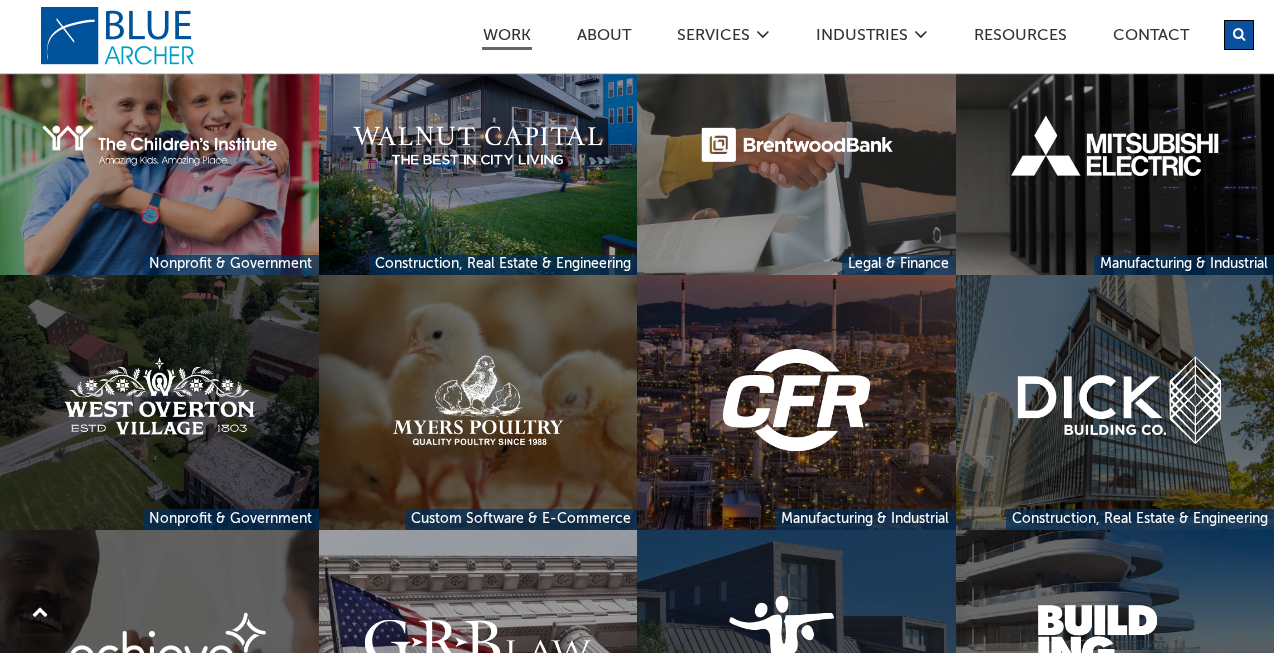 scroll, scrollTop: 635, scrollLeft: 0, axis: vertical 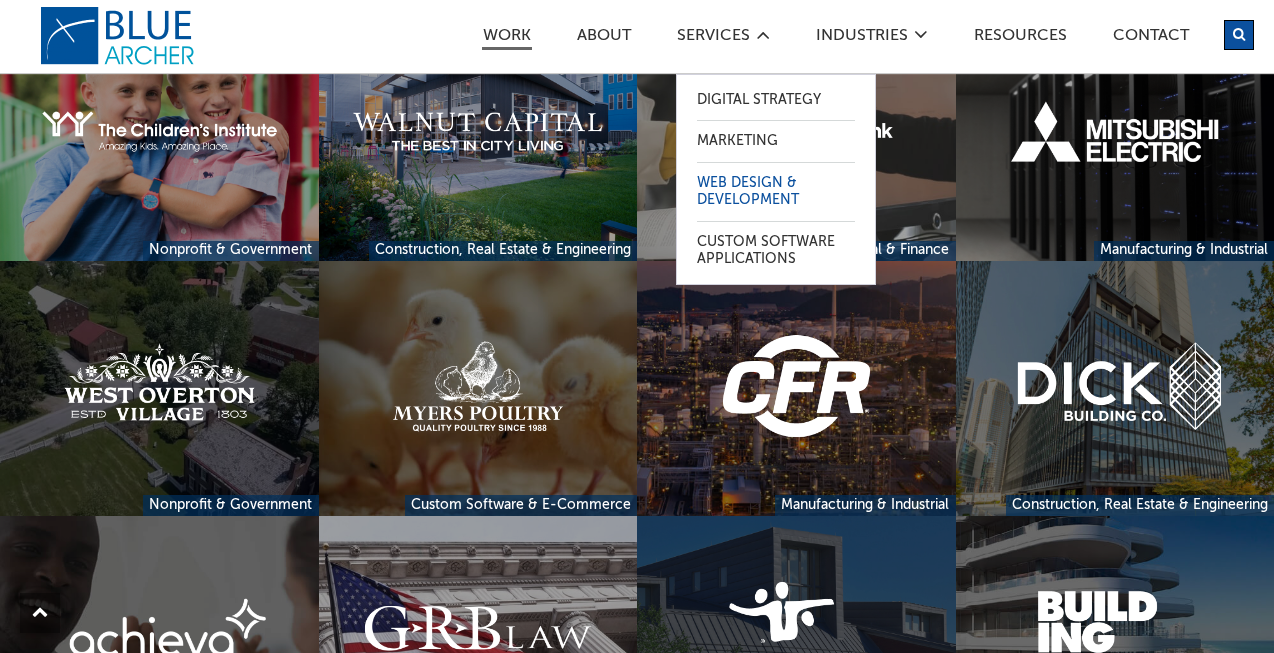 click on "Web Design & Development" at bounding box center (776, 192) 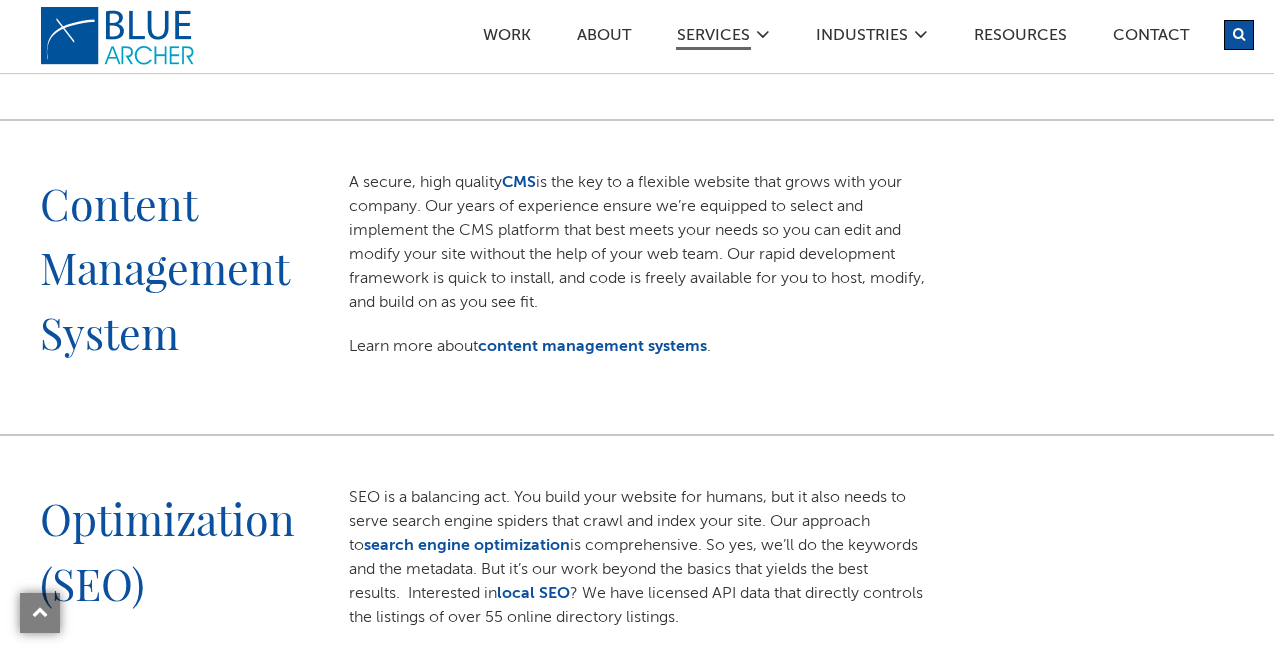 scroll, scrollTop: 1417, scrollLeft: 0, axis: vertical 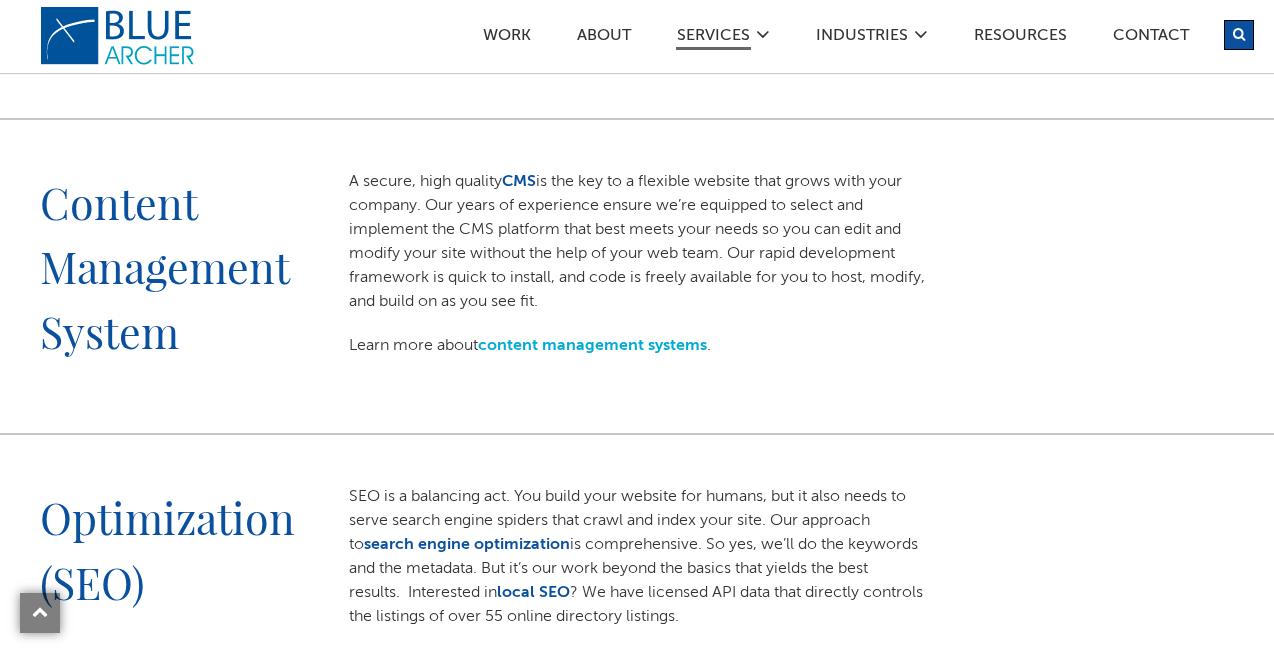 click on "content management systems" at bounding box center (592, 346) 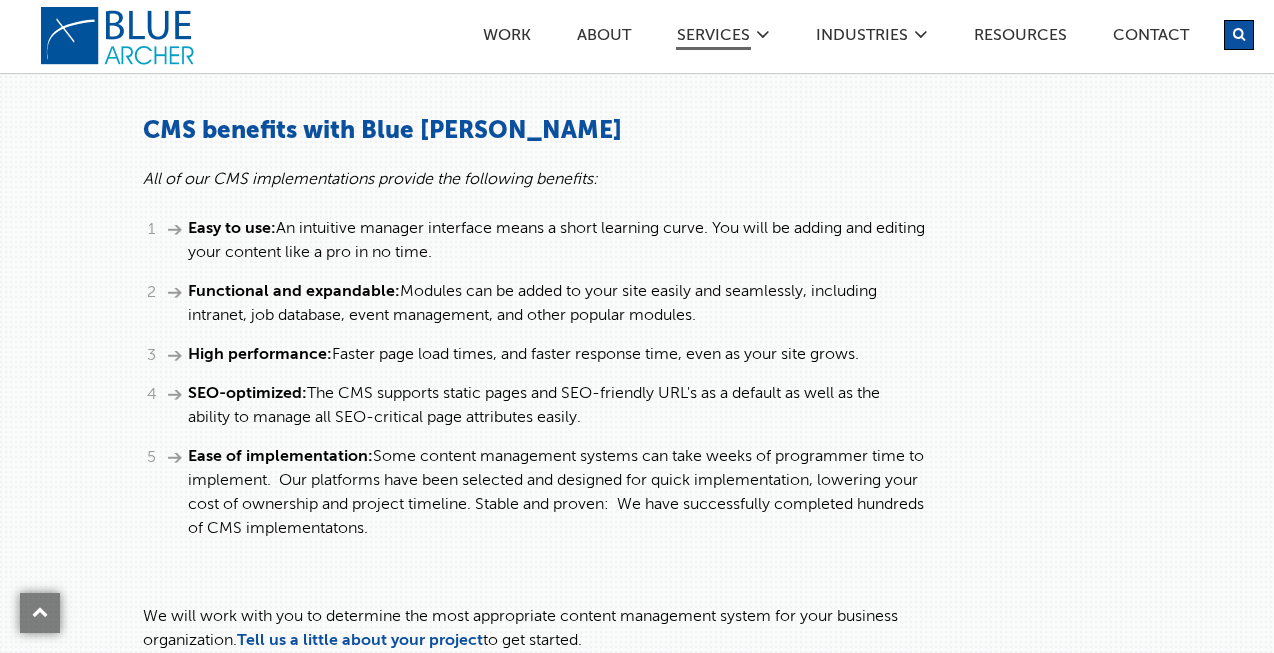 scroll, scrollTop: 1497, scrollLeft: 0, axis: vertical 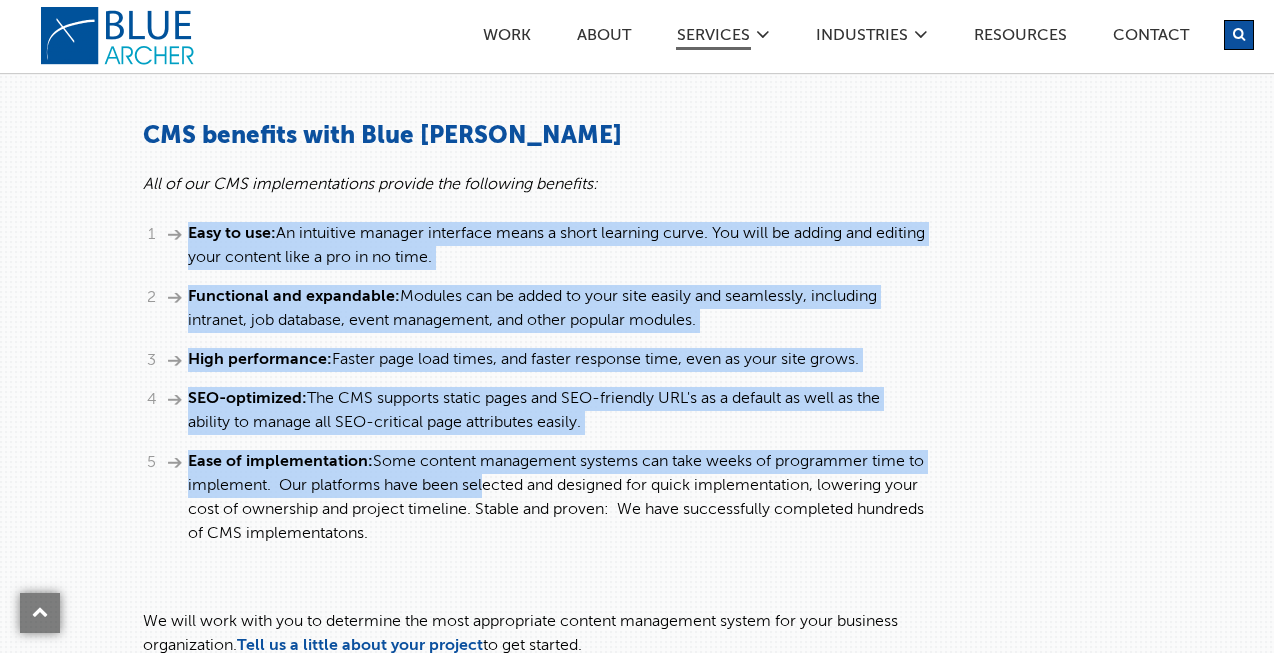 drag, startPoint x: 191, startPoint y: 205, endPoint x: 507, endPoint y: 463, distance: 407.94608 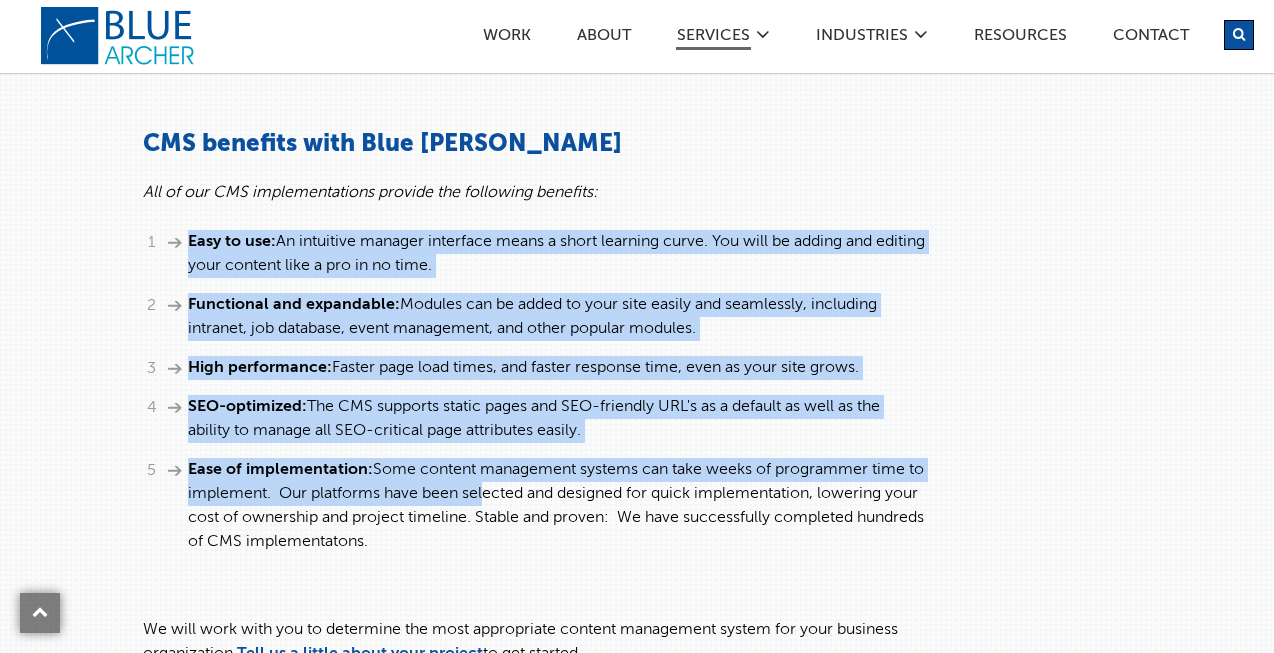 scroll, scrollTop: 1488, scrollLeft: 0, axis: vertical 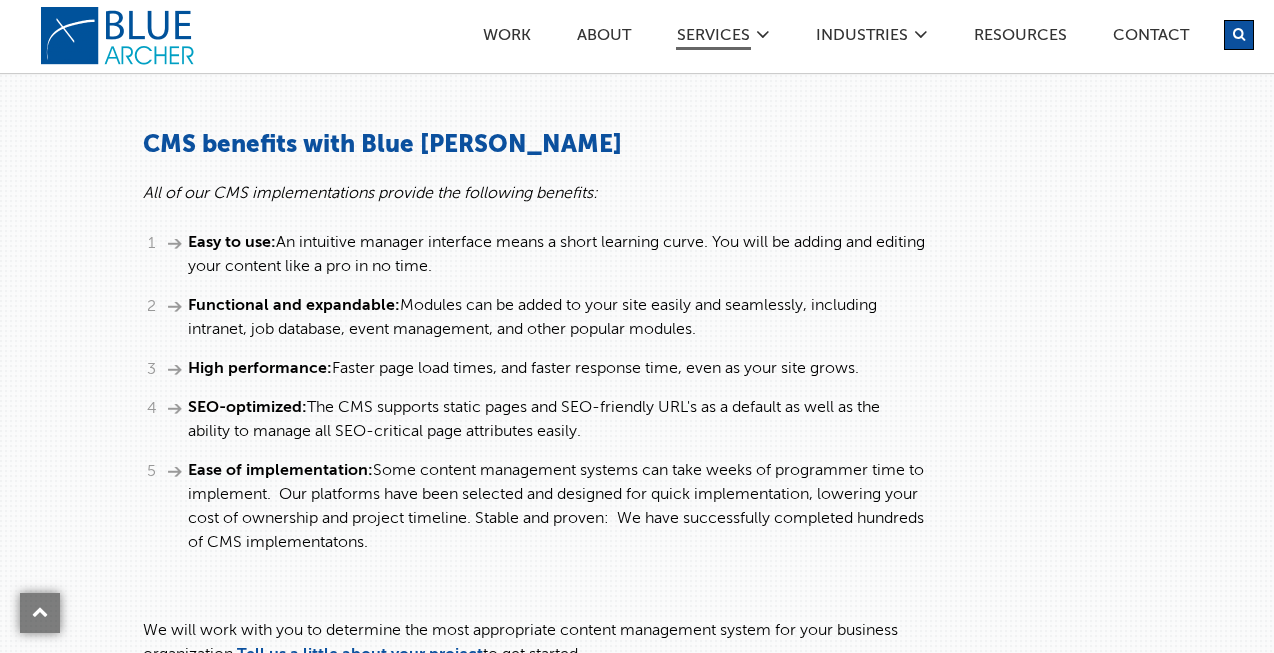 click on "Ease of implementation:  Some content management systems can take weeks of programmer time to implement.  Our platforms have been selected and designed for quick implementation, lowering your cost of ownership and project timeline. Stable and proven:  We have successfully completed hundreds of CMS implementatons." at bounding box center [547, 507] 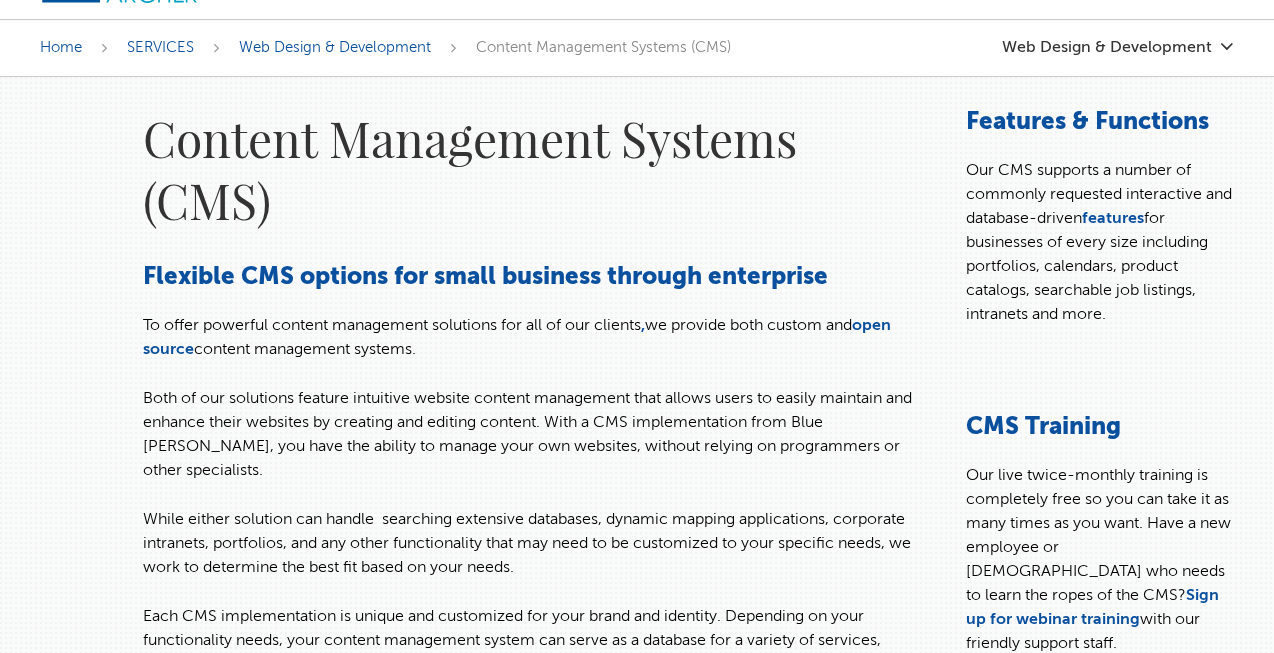 scroll, scrollTop: 85, scrollLeft: 0, axis: vertical 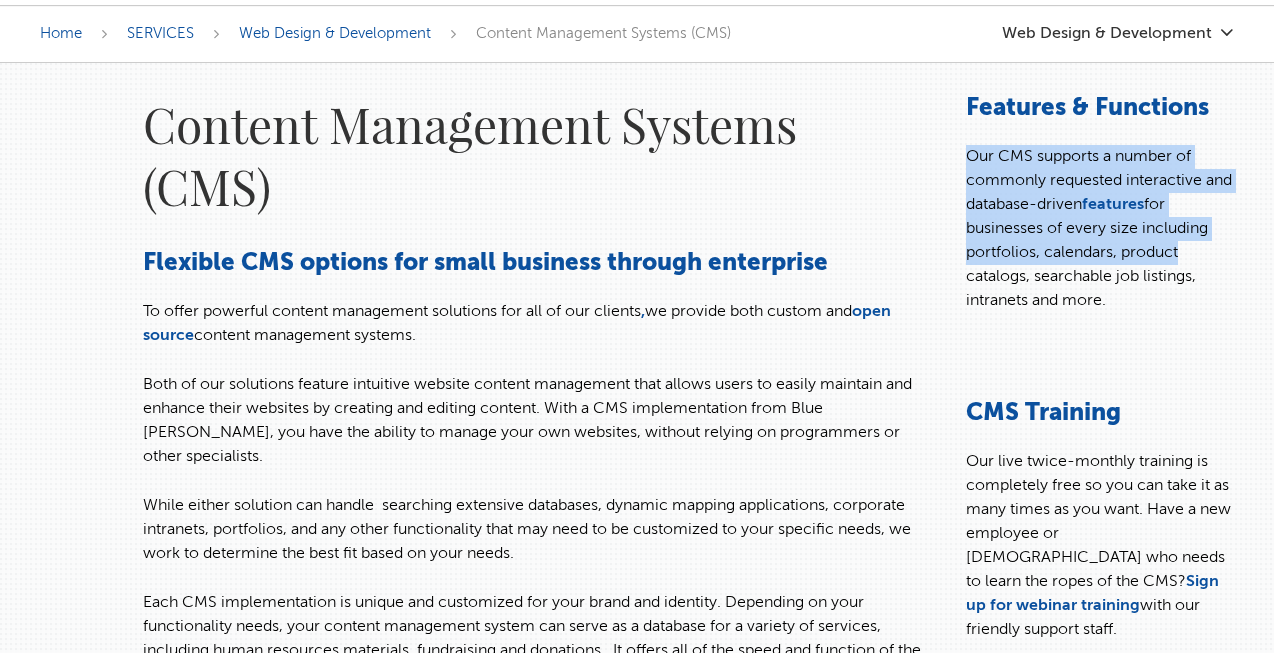 drag, startPoint x: 970, startPoint y: 156, endPoint x: 1180, endPoint y: 263, distance: 235.68835 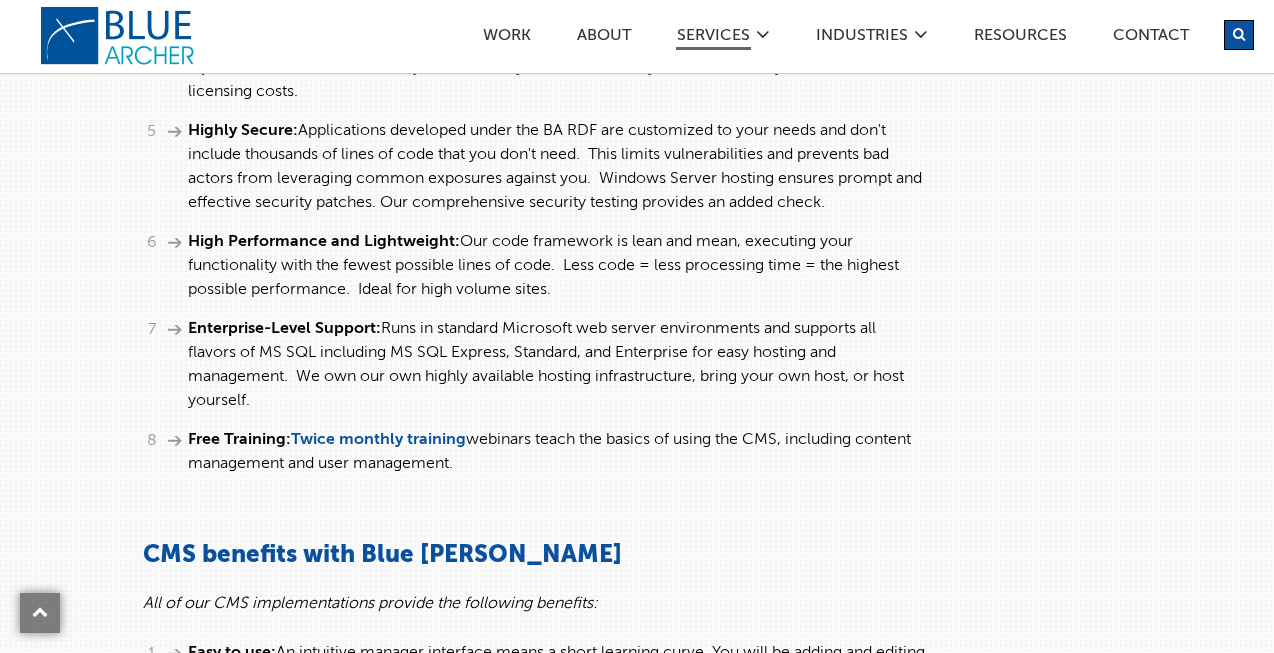 scroll, scrollTop: 1070, scrollLeft: 0, axis: vertical 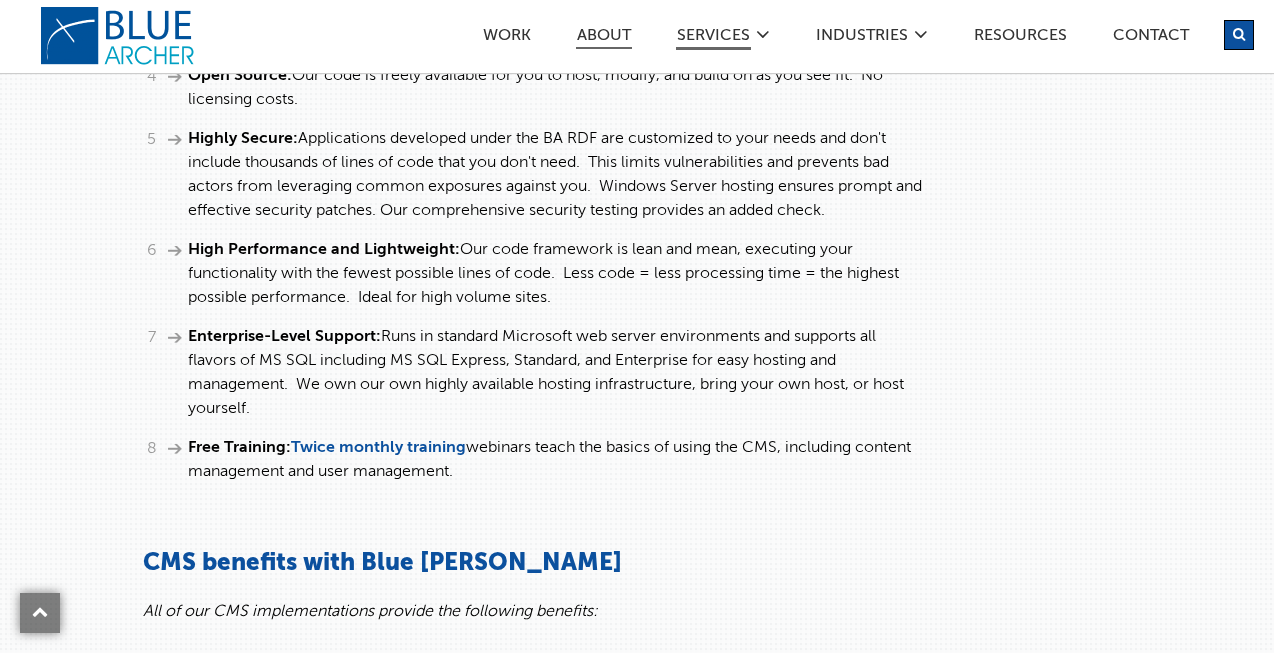 click on "ABOUT" at bounding box center (604, 38) 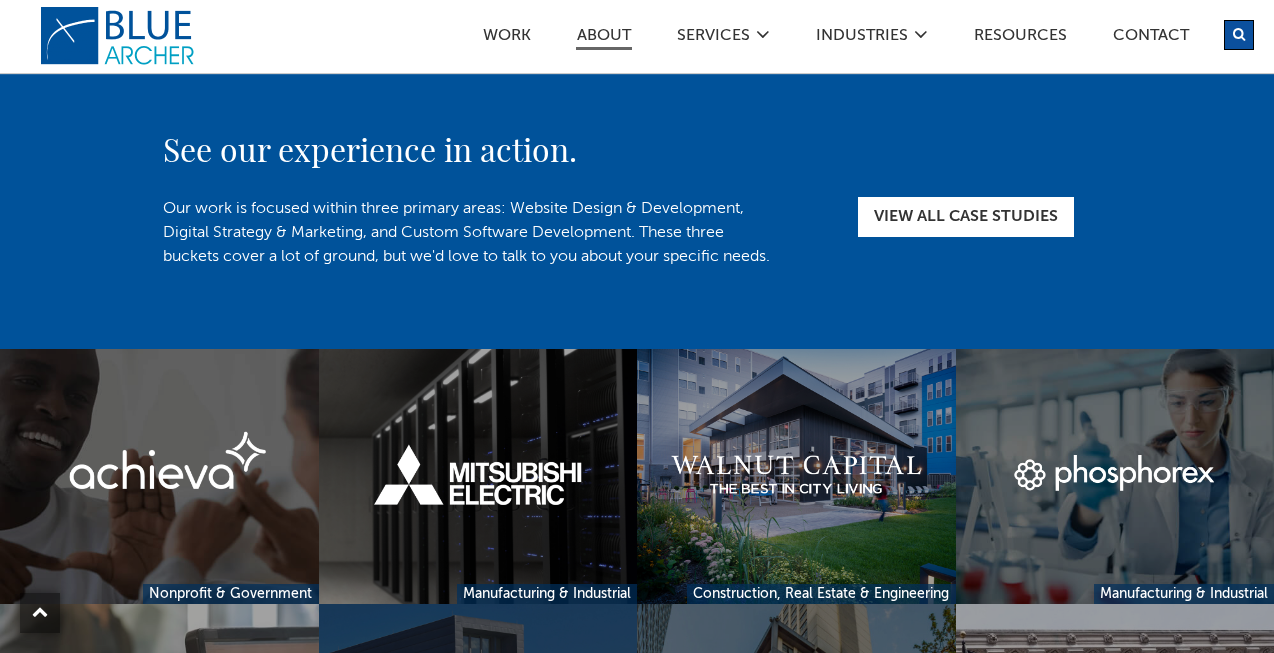 scroll, scrollTop: 3783, scrollLeft: 0, axis: vertical 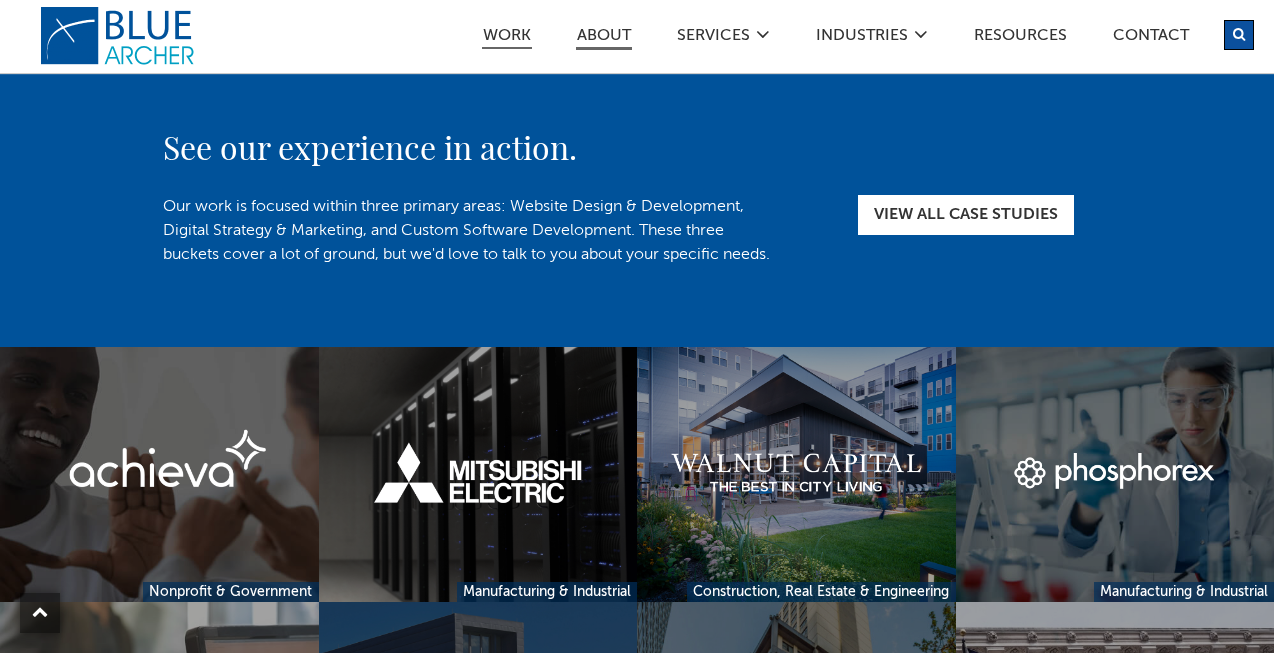 click on "Work" at bounding box center (507, 38) 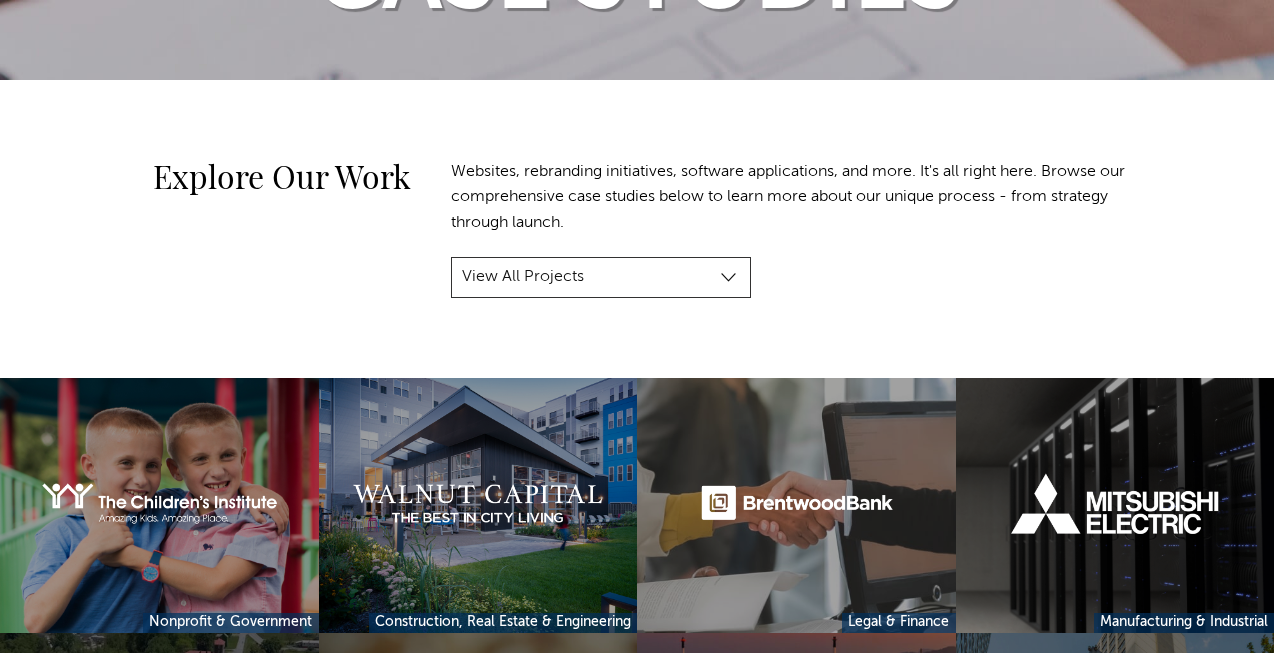 scroll, scrollTop: 0, scrollLeft: 0, axis: both 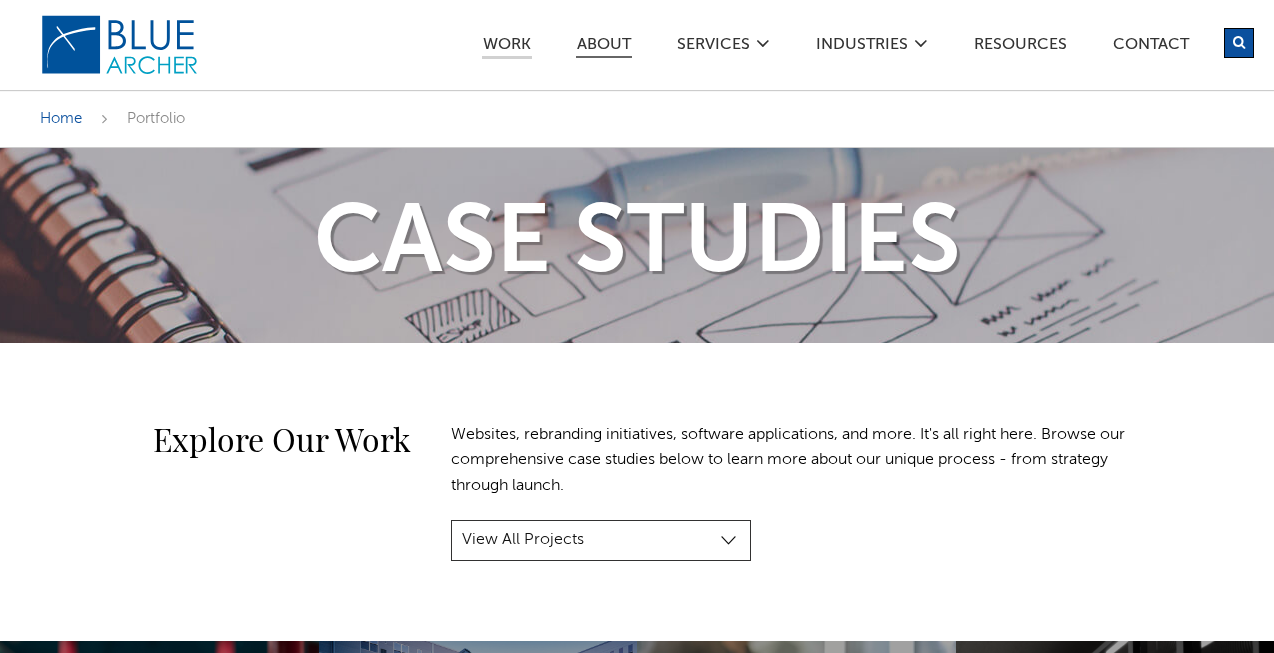 click on "ABOUT" at bounding box center (604, 47) 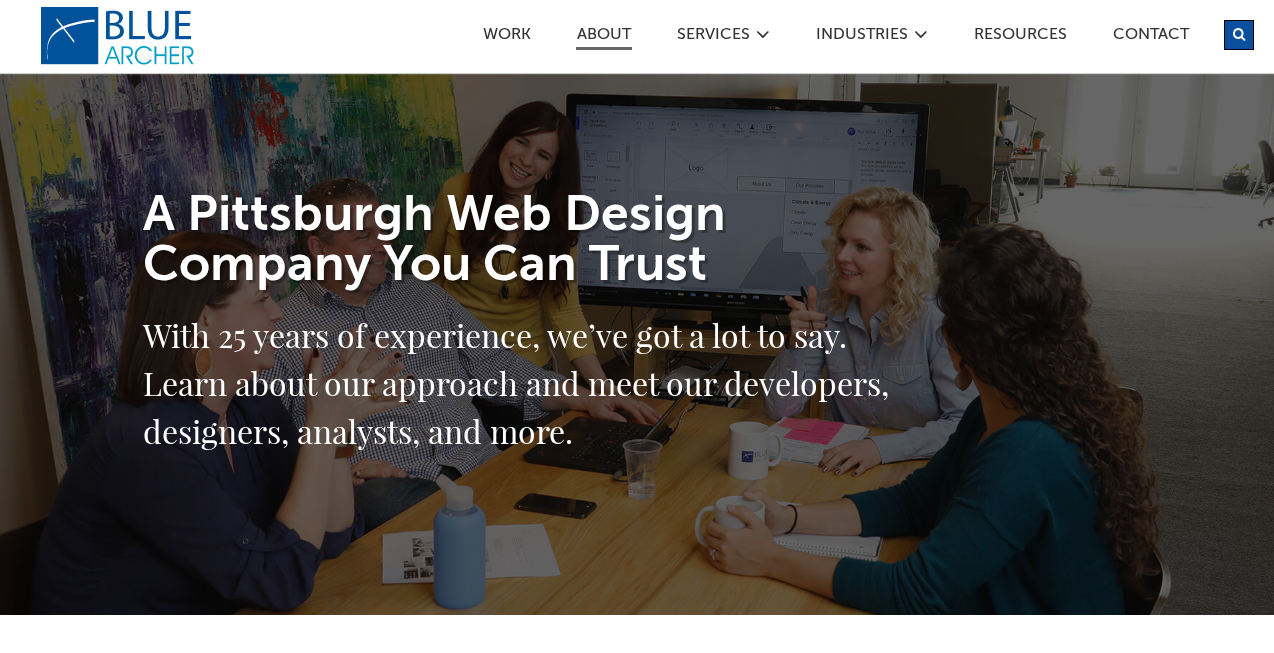 scroll, scrollTop: 0, scrollLeft: 0, axis: both 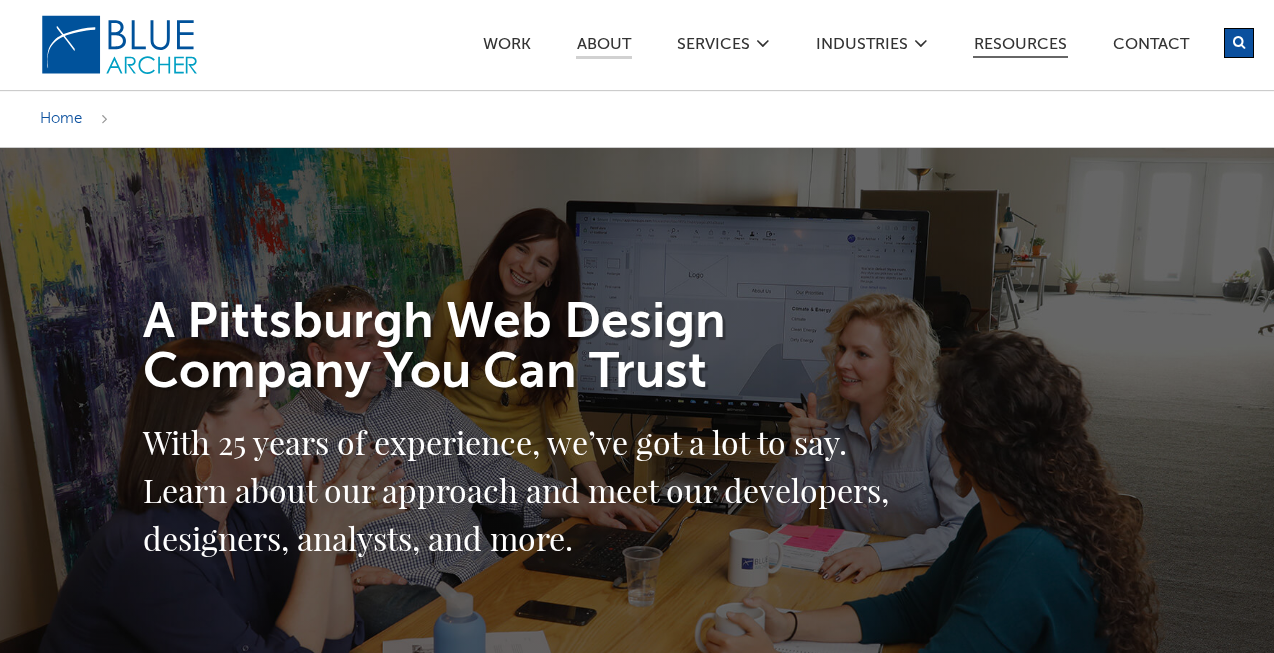 click on "Resources" at bounding box center [1020, 47] 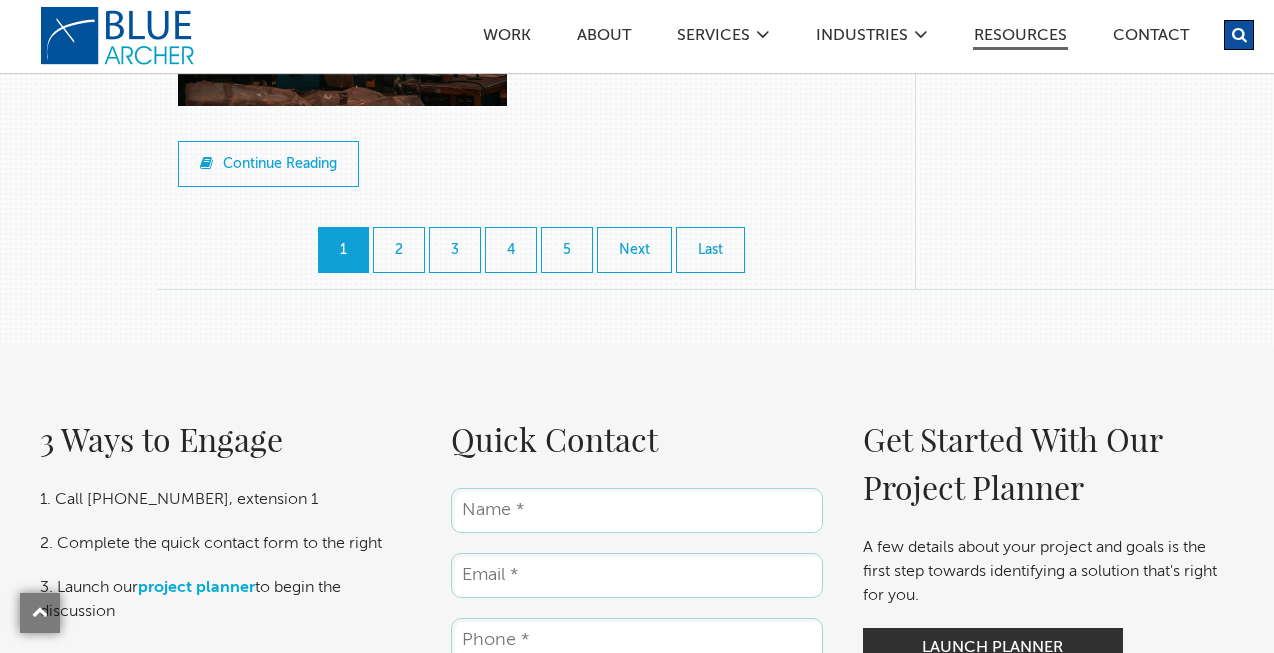 scroll, scrollTop: 2520, scrollLeft: 0, axis: vertical 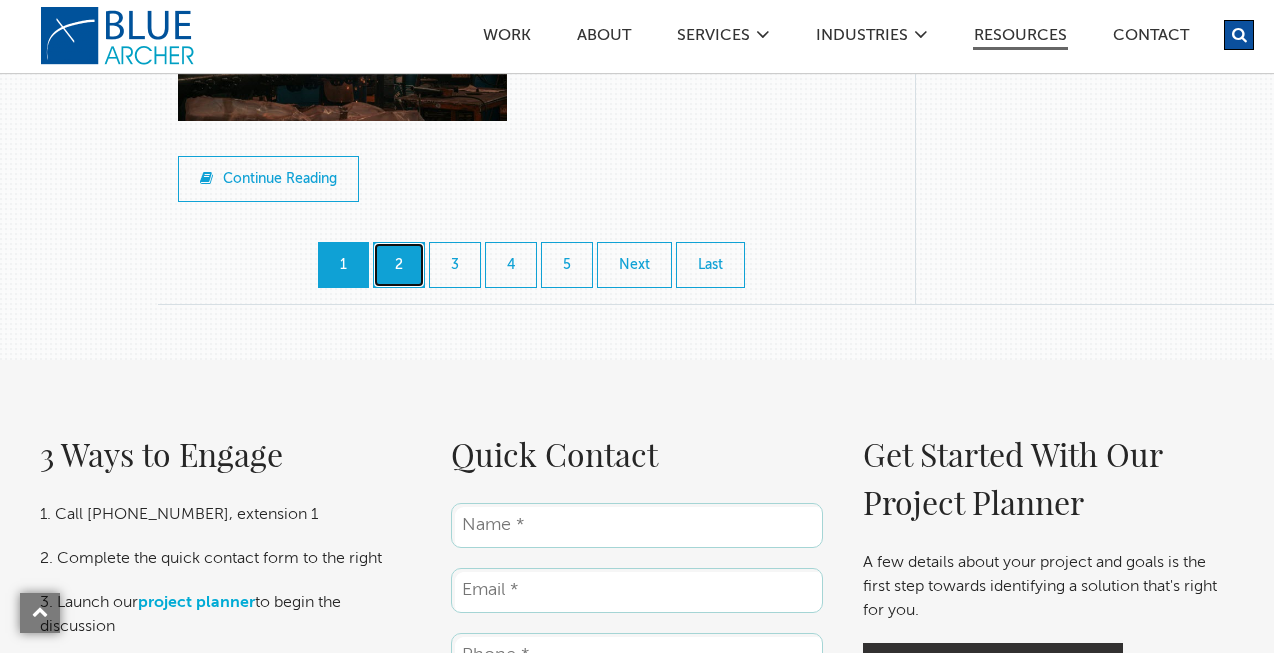 click on "2" at bounding box center (399, 265) 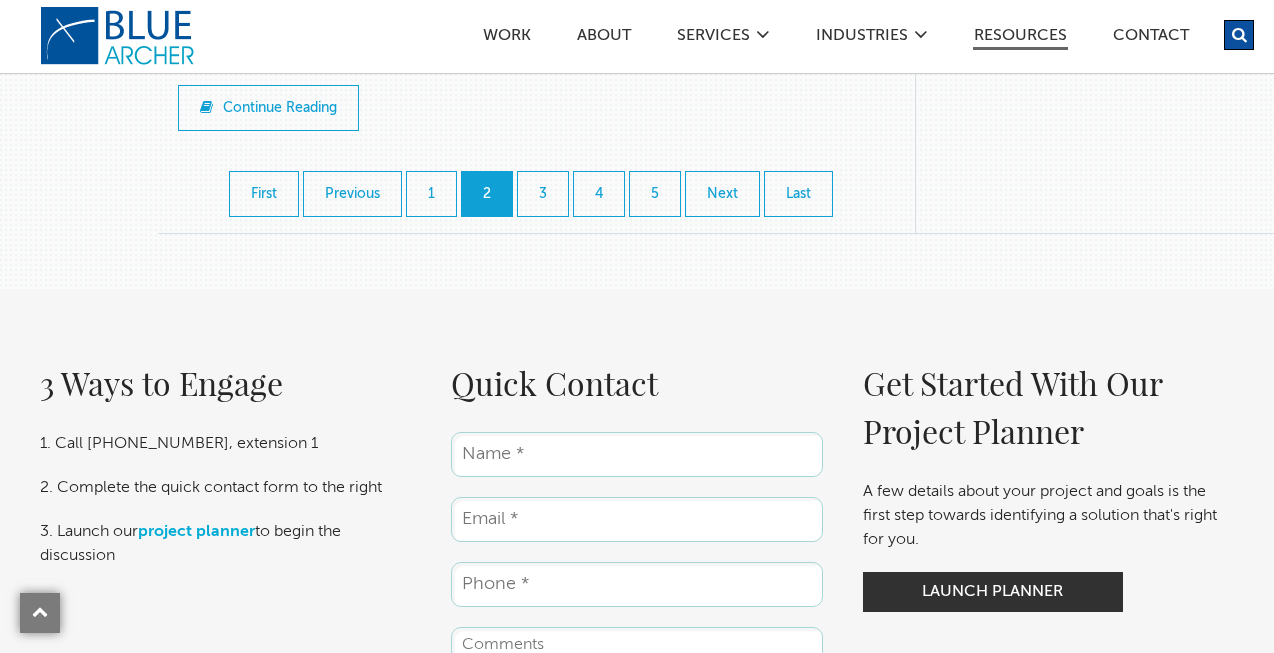 scroll, scrollTop: 2593, scrollLeft: 0, axis: vertical 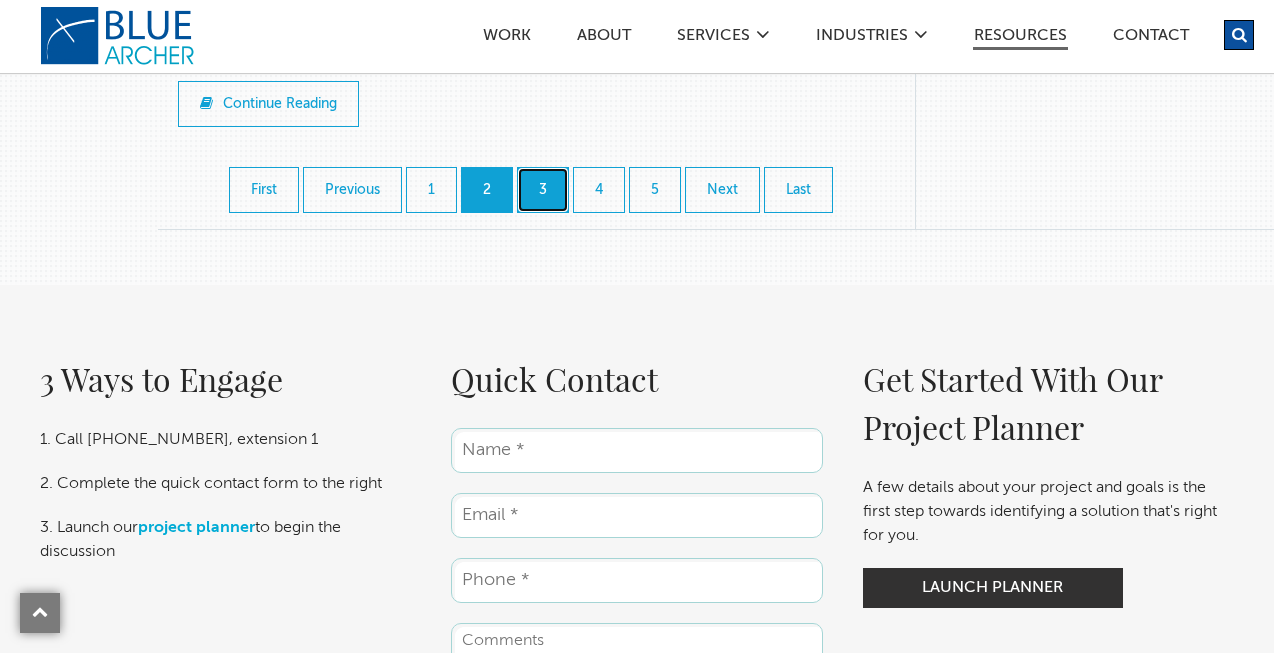 click on "3" at bounding box center [543, 190] 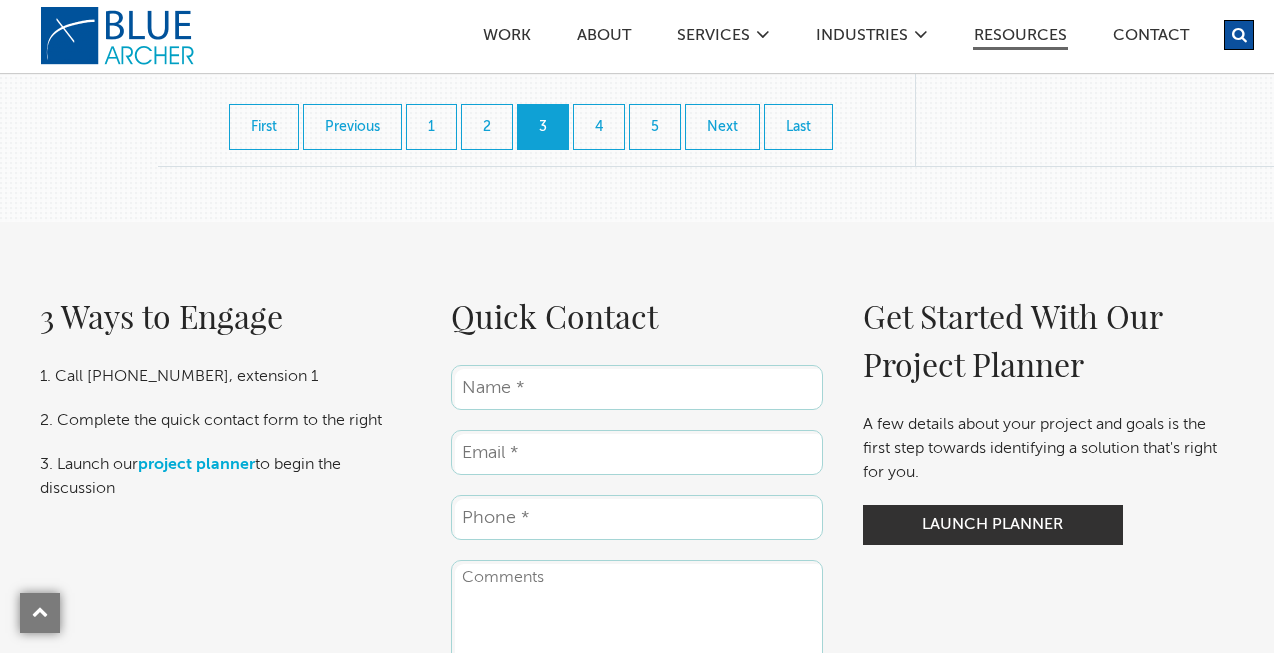 scroll, scrollTop: 2786, scrollLeft: 0, axis: vertical 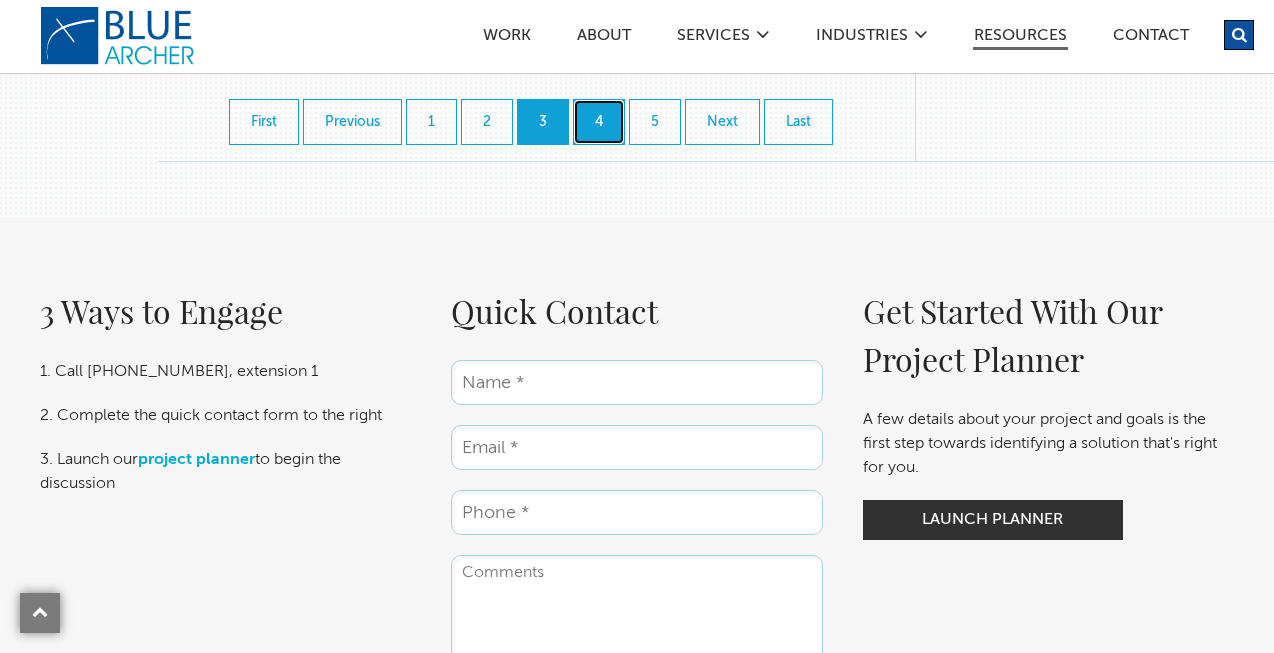 click on "4" at bounding box center [599, 122] 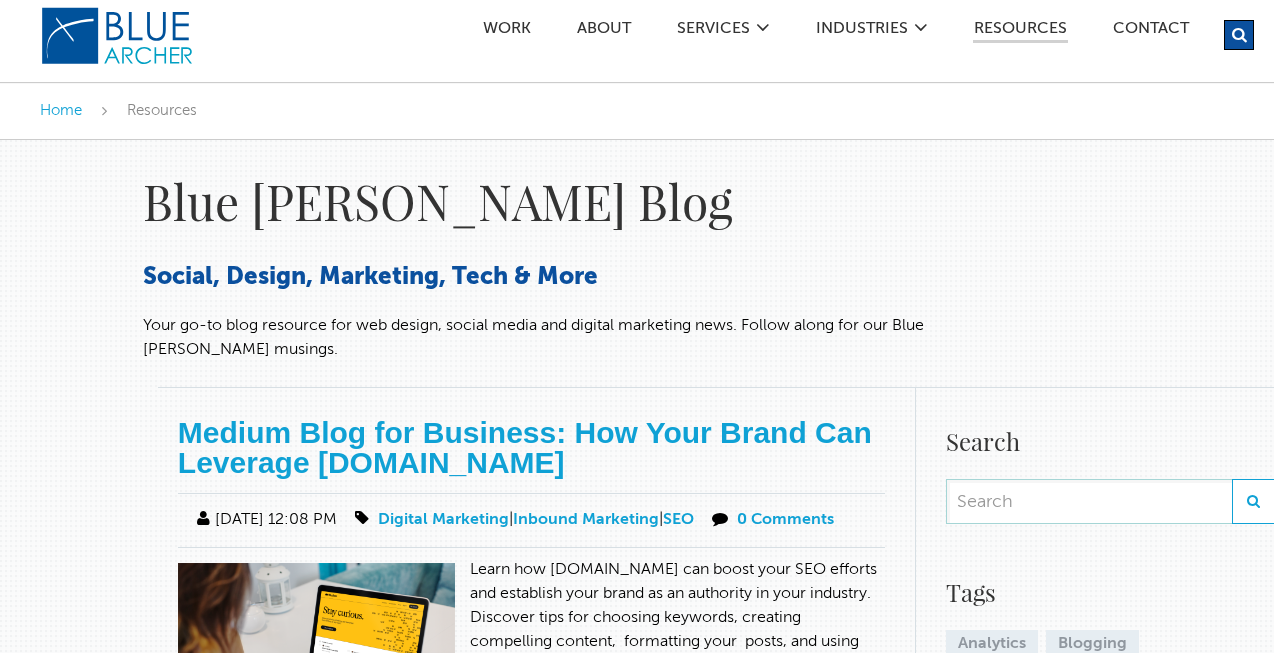 scroll, scrollTop: 0, scrollLeft: 0, axis: both 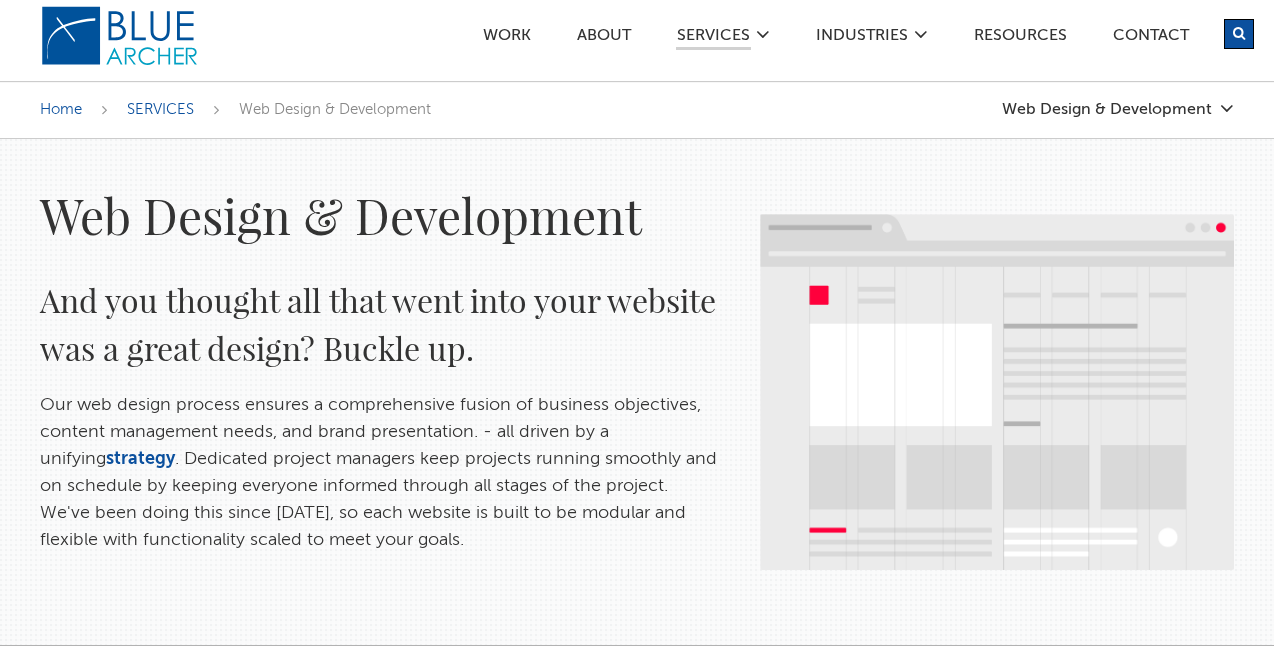 click on "And you thought all that went into your website was a great design? Buckle up." at bounding box center [380, 324] 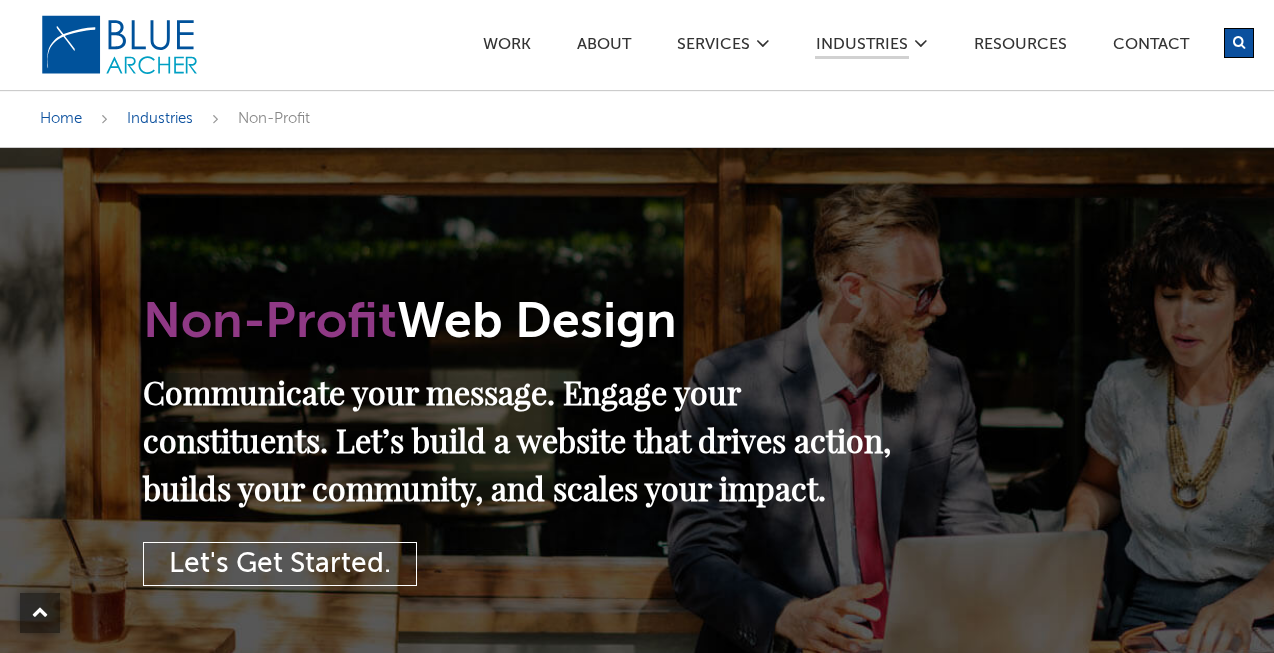 scroll, scrollTop: 2145, scrollLeft: 0, axis: vertical 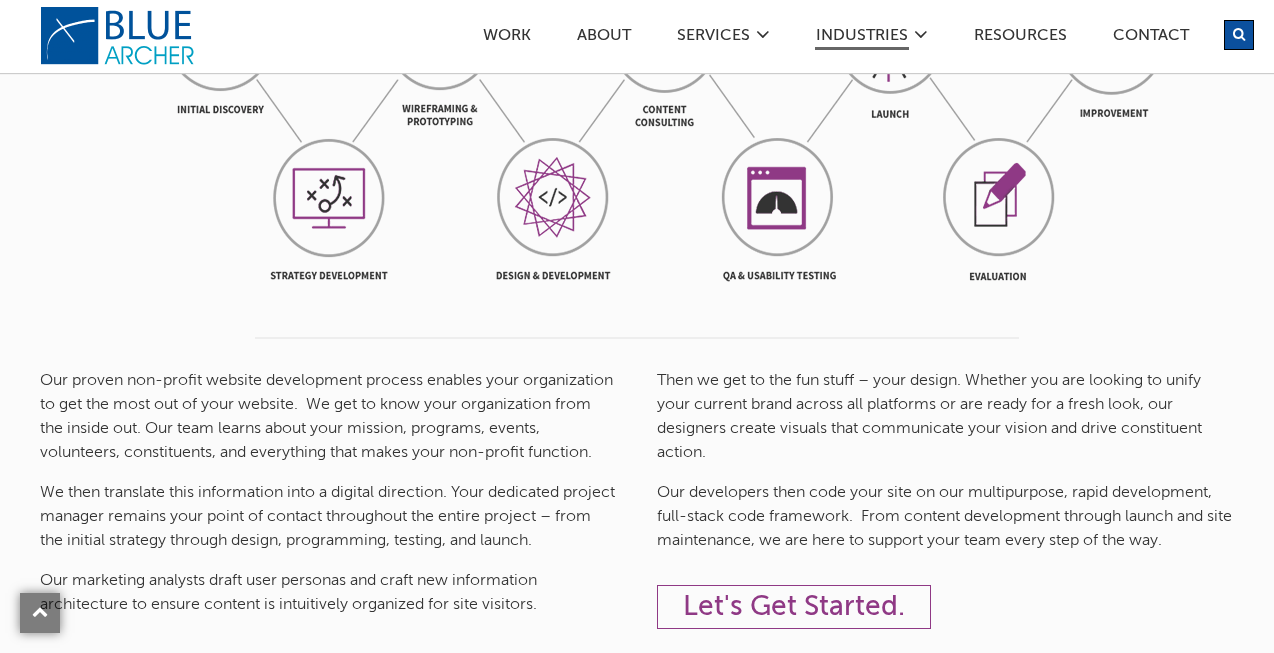 click on "We then translate this information into a digital direction. Your dedicated project manager remains your point of contact throughout the entire project – from the initial strategy through design, programming, testing, and launch." at bounding box center (328, 517) 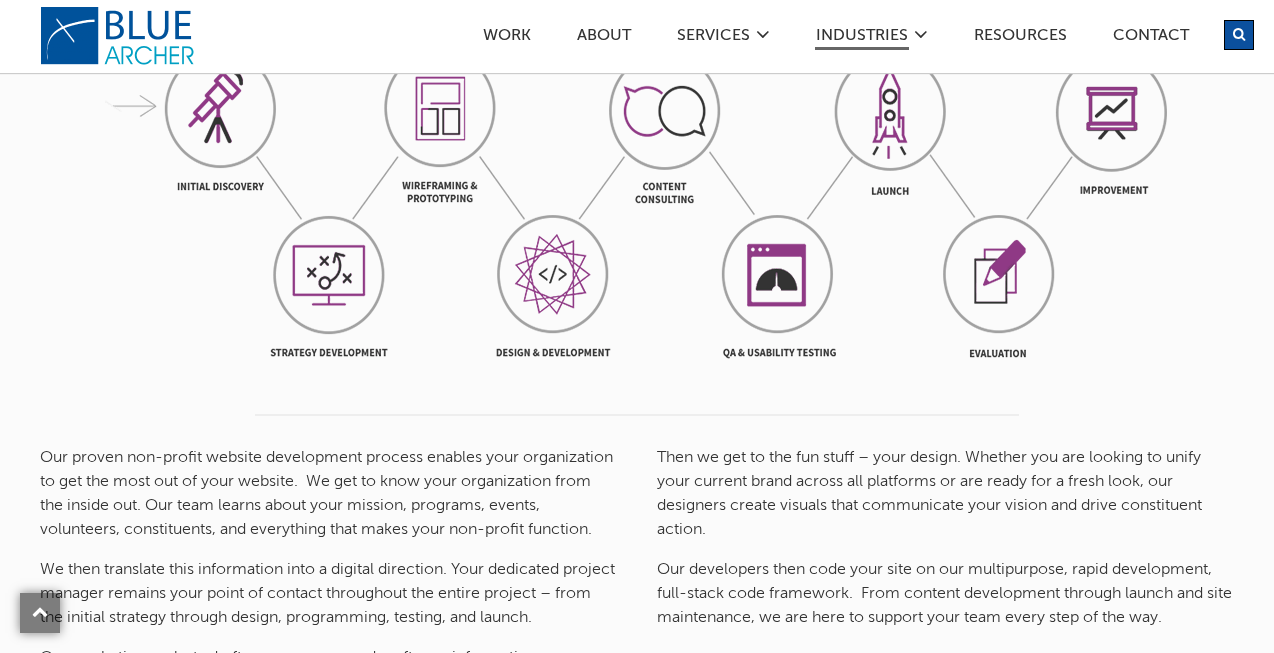 scroll, scrollTop: 2065, scrollLeft: 0, axis: vertical 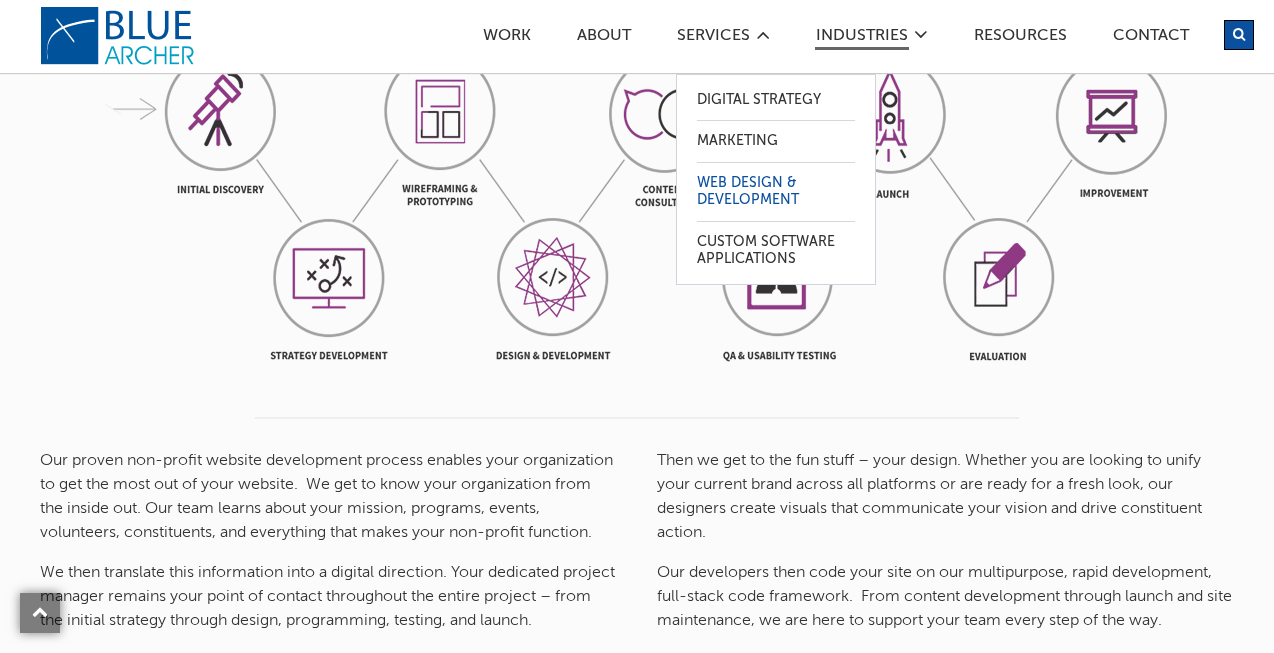 click on "Web Design & Development" at bounding box center [776, 192] 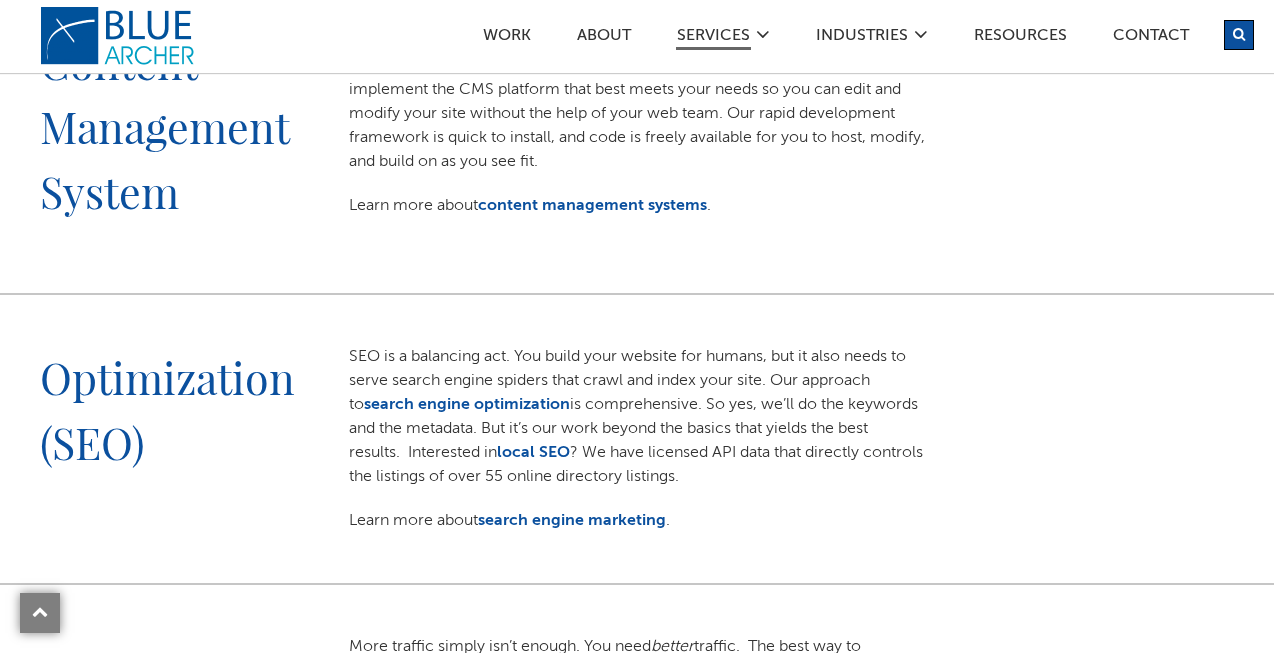 scroll, scrollTop: 1560, scrollLeft: 0, axis: vertical 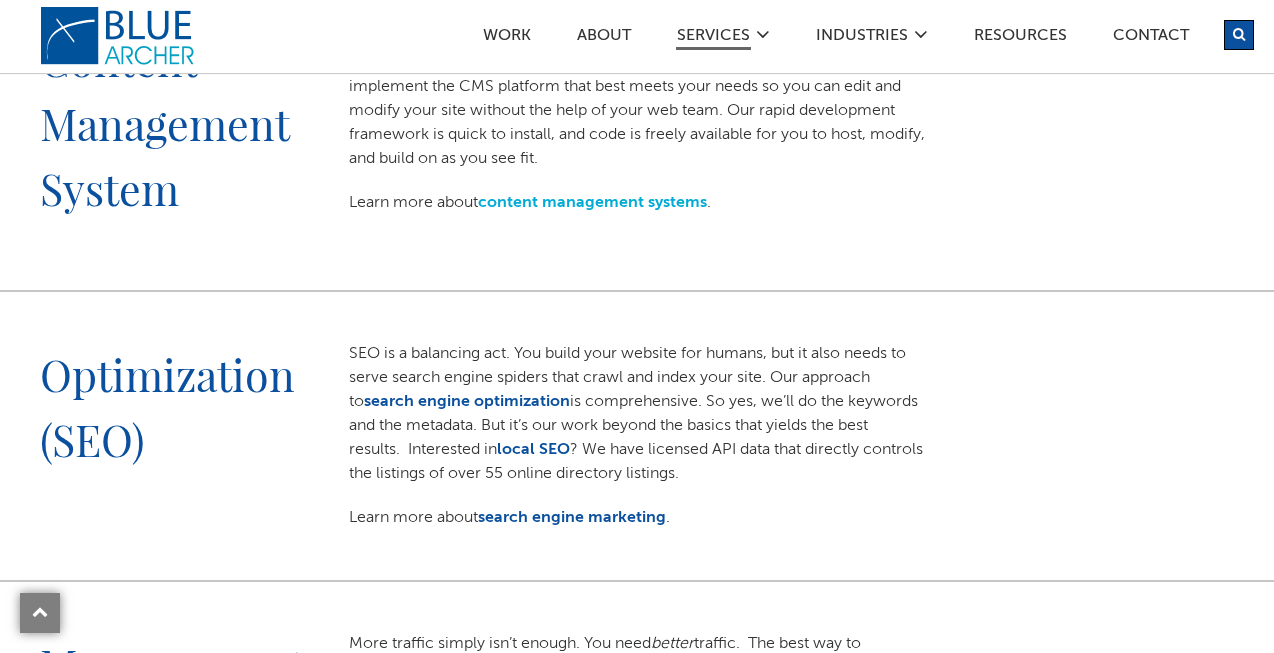 click on "content management systems" at bounding box center (592, 203) 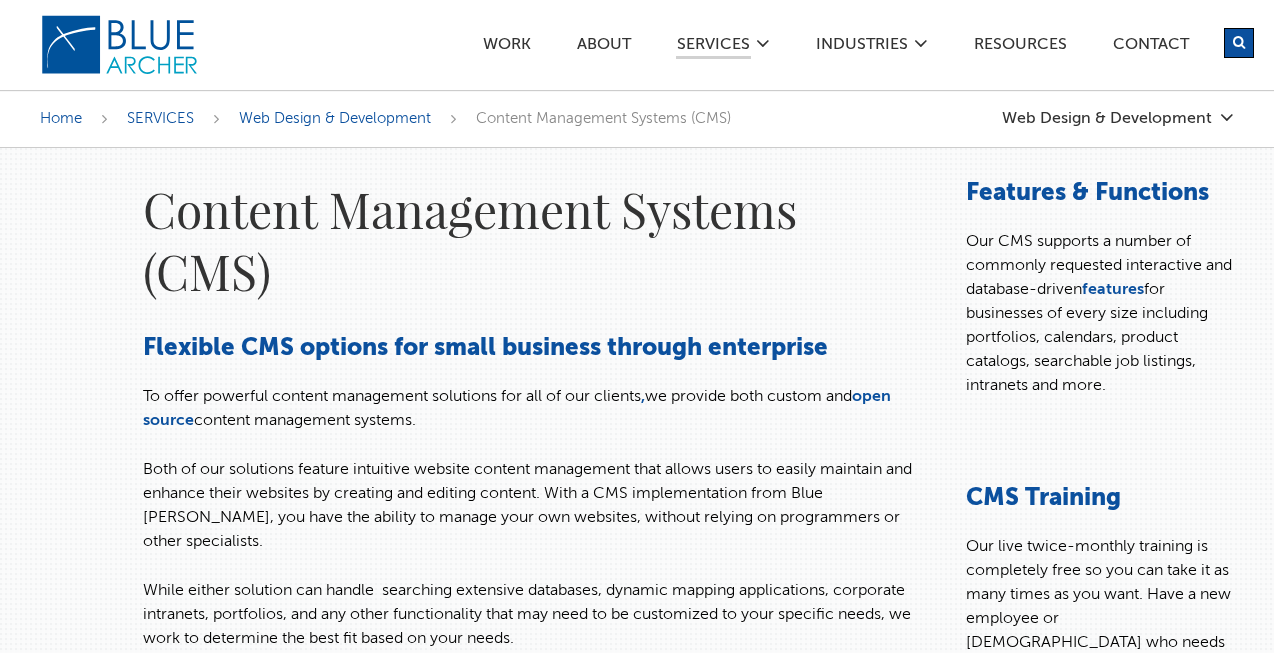 scroll, scrollTop: 0, scrollLeft: 0, axis: both 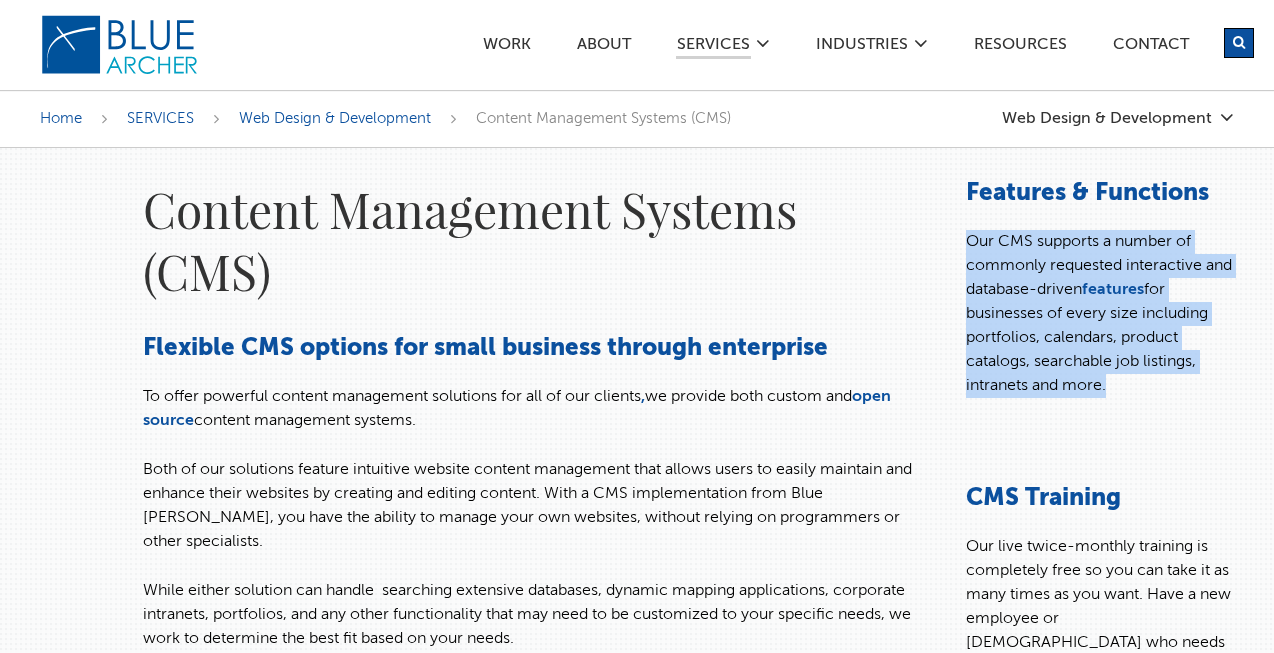 drag, startPoint x: 967, startPoint y: 238, endPoint x: 1121, endPoint y: 400, distance: 223.51733 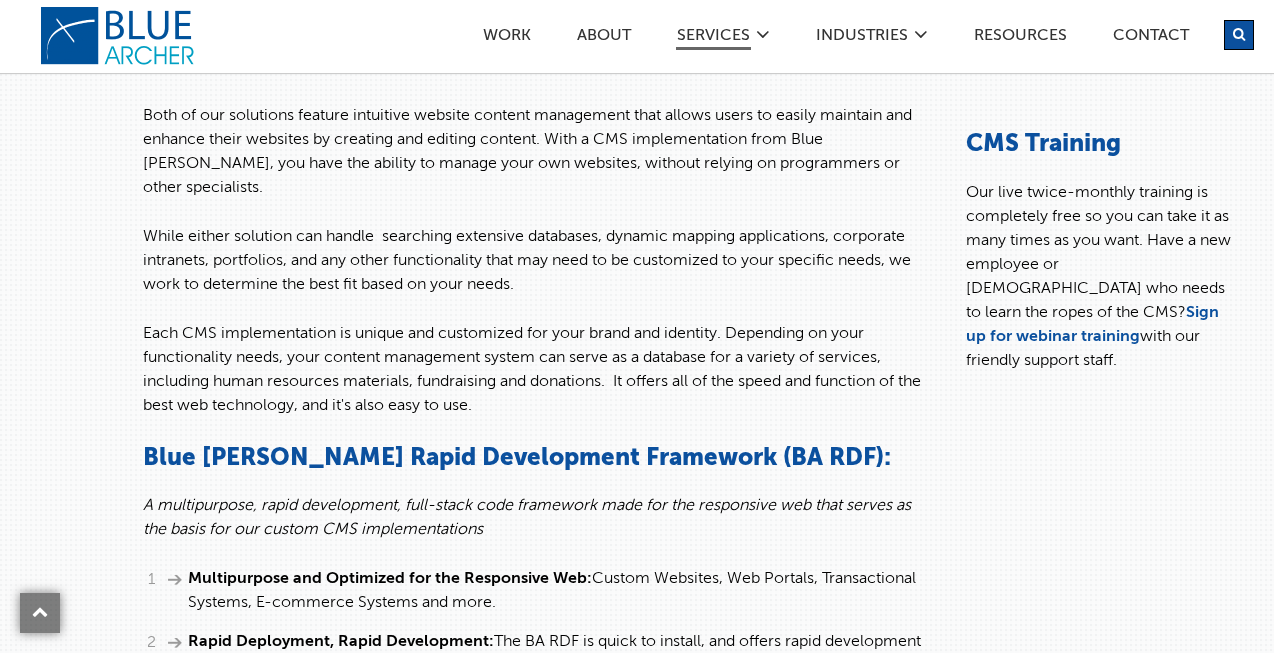 scroll, scrollTop: 355, scrollLeft: 0, axis: vertical 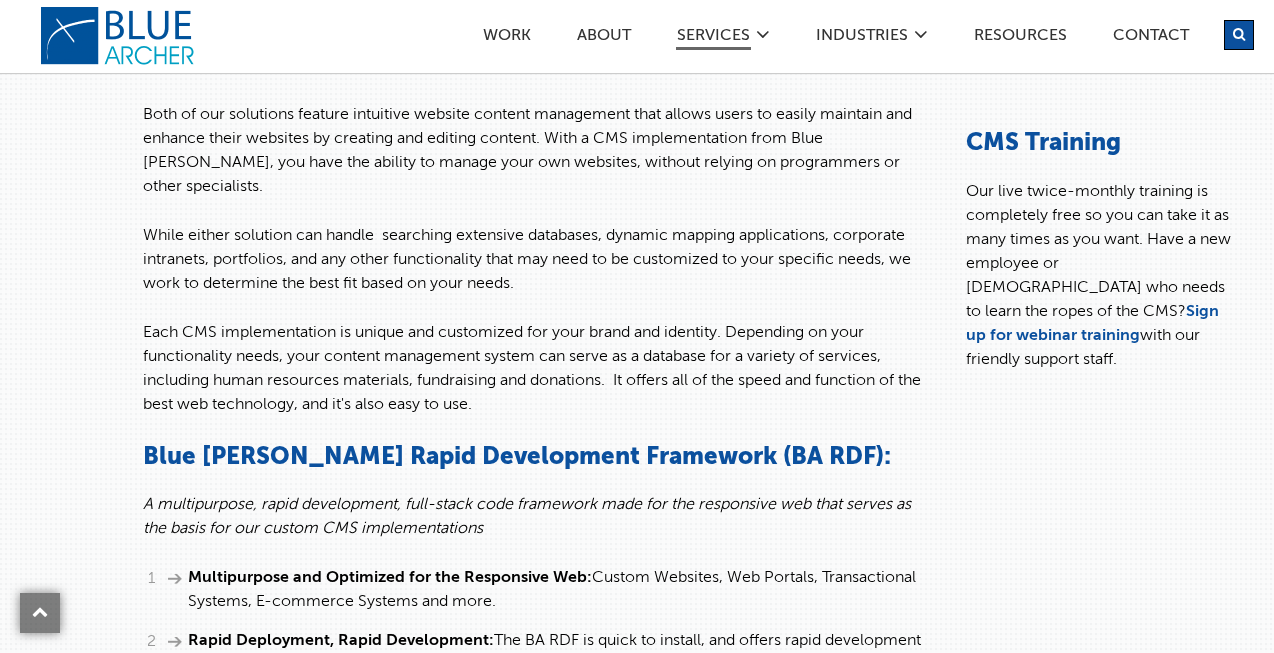 copy on "Our CMS supports a number of commonly requested interactive and database-driven  features  for businesses of every size including portfolios, calendars, product catalogs, searchable job listings, intranets and more." 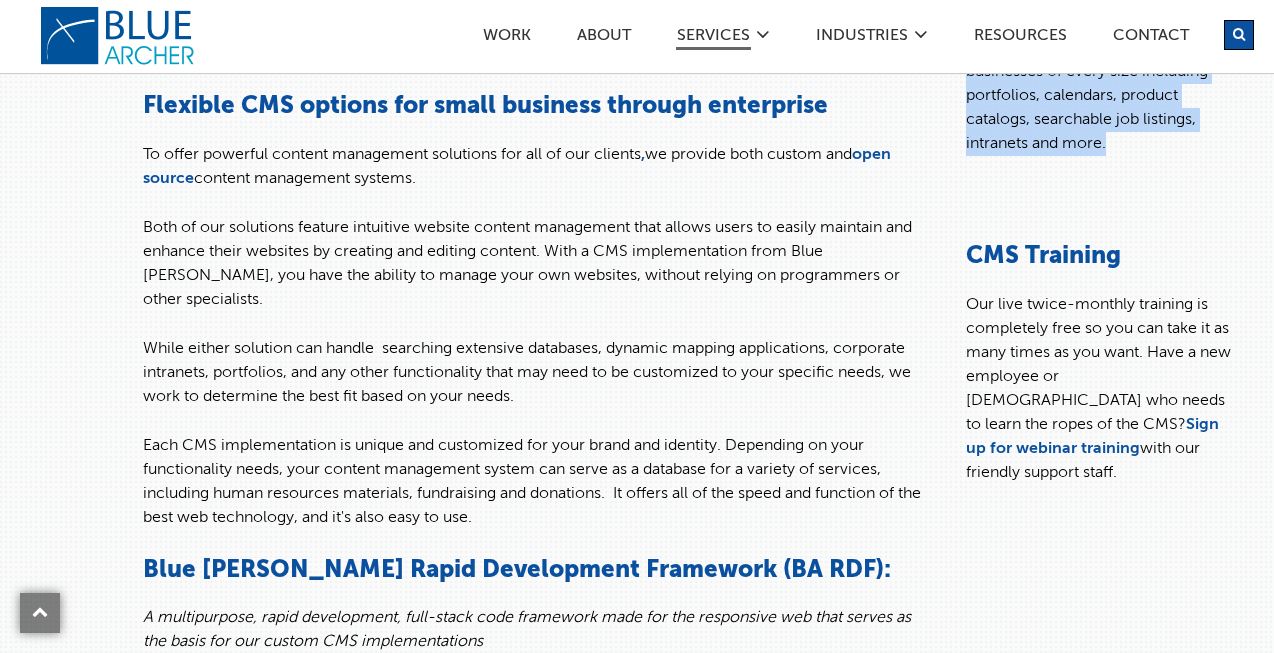 scroll, scrollTop: 237, scrollLeft: 0, axis: vertical 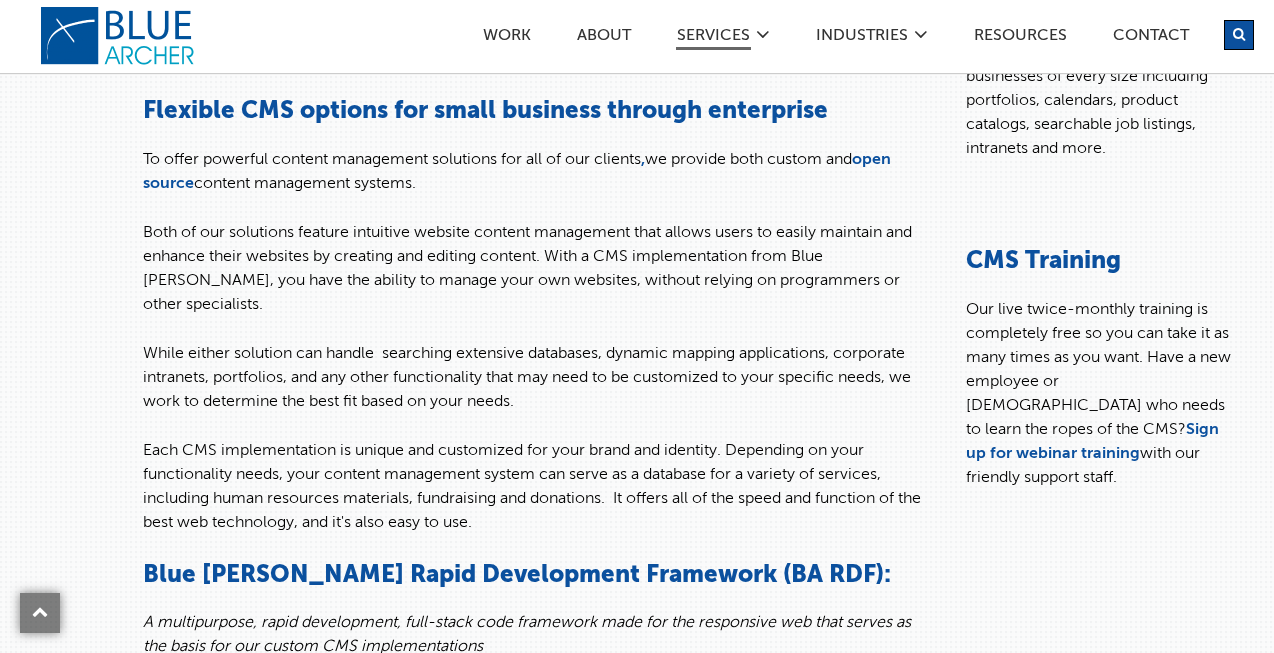 click on "Each CMS implementation is unique and customized for your brand and identity. Depending on your functionality needs, your content management system can serve as a database for a variety of services, including human resources materials, fundraising and donations.  It offers all of the speed and function of the best web technology, and it's also easy to use." at bounding box center (534, 487) 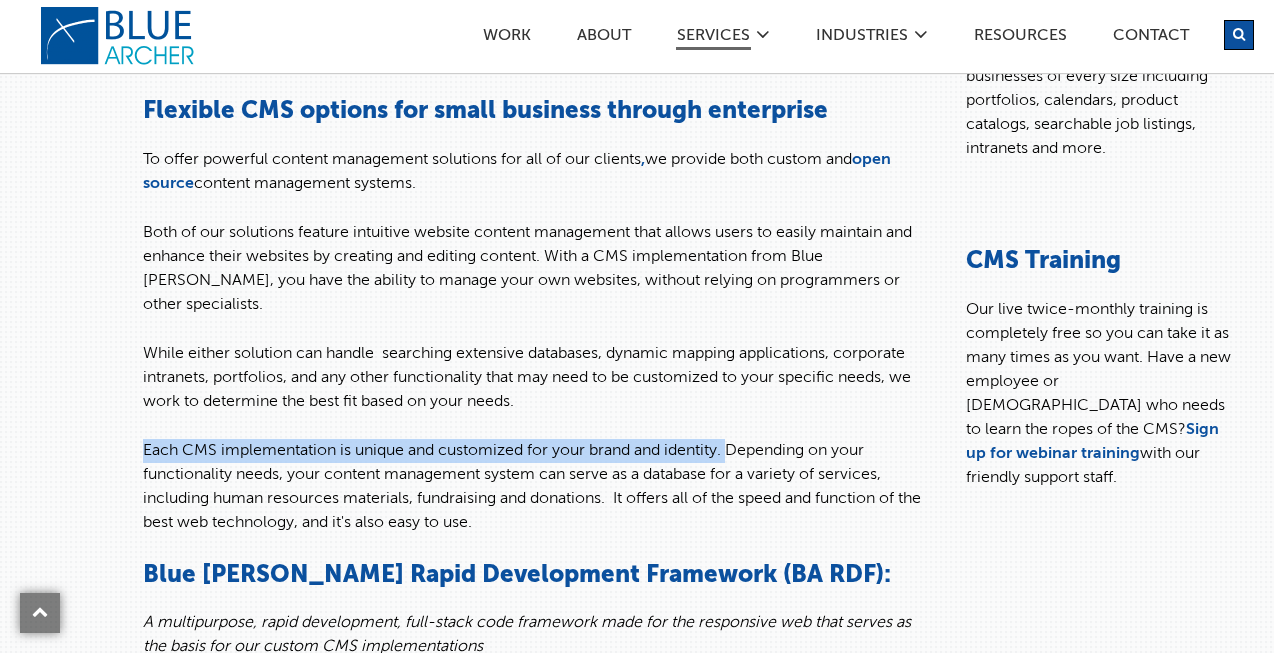 drag, startPoint x: 145, startPoint y: 428, endPoint x: 733, endPoint y: 434, distance: 588.03064 